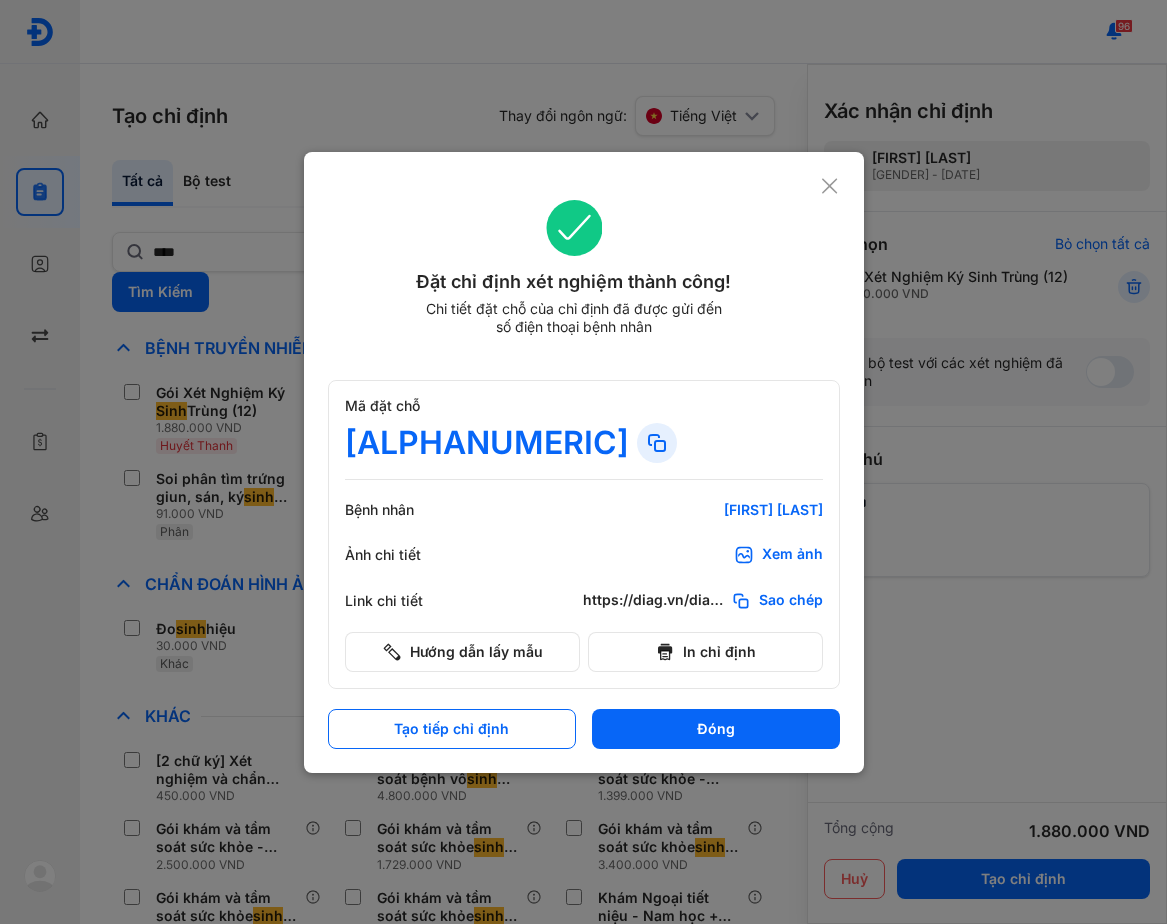 scroll, scrollTop: 0, scrollLeft: 0, axis: both 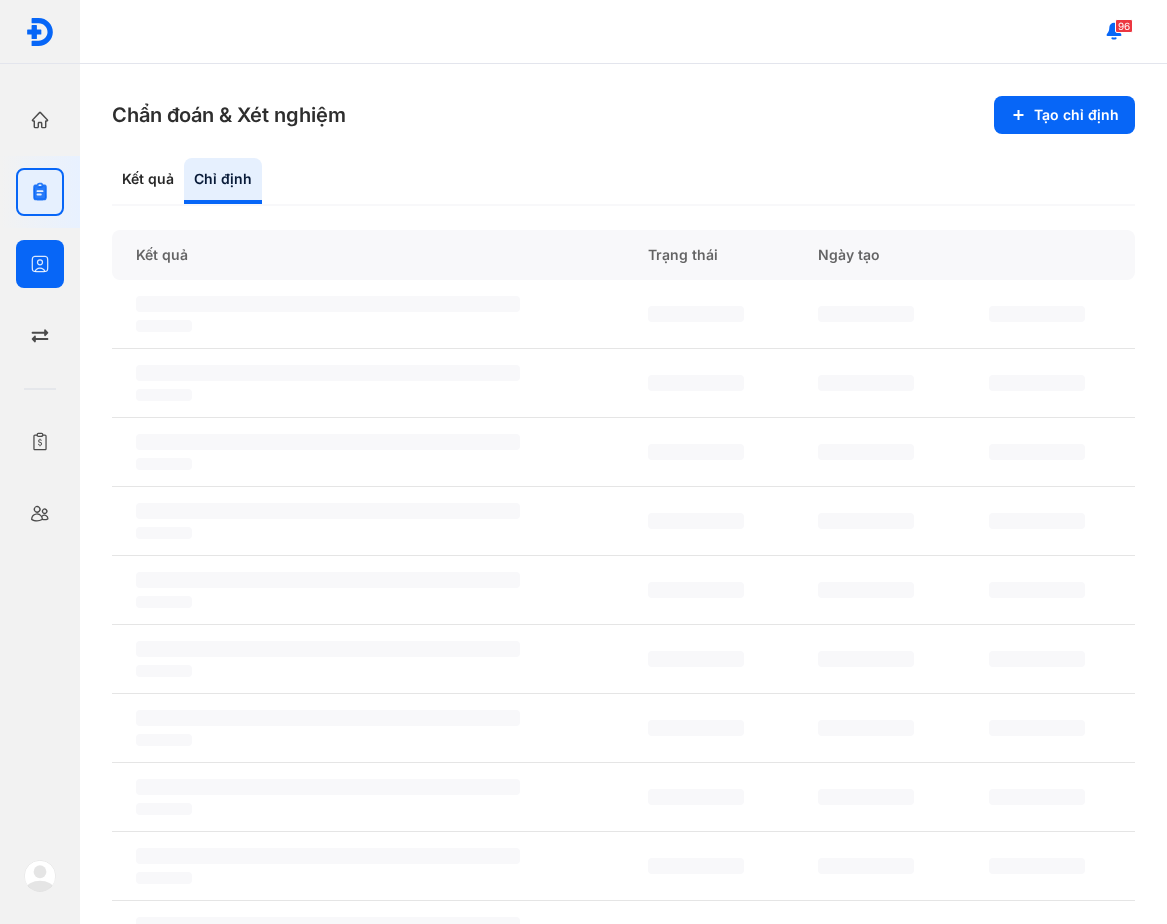 click on "Bệnh nhân Quản lý bệnh nhân" at bounding box center [40, 264] 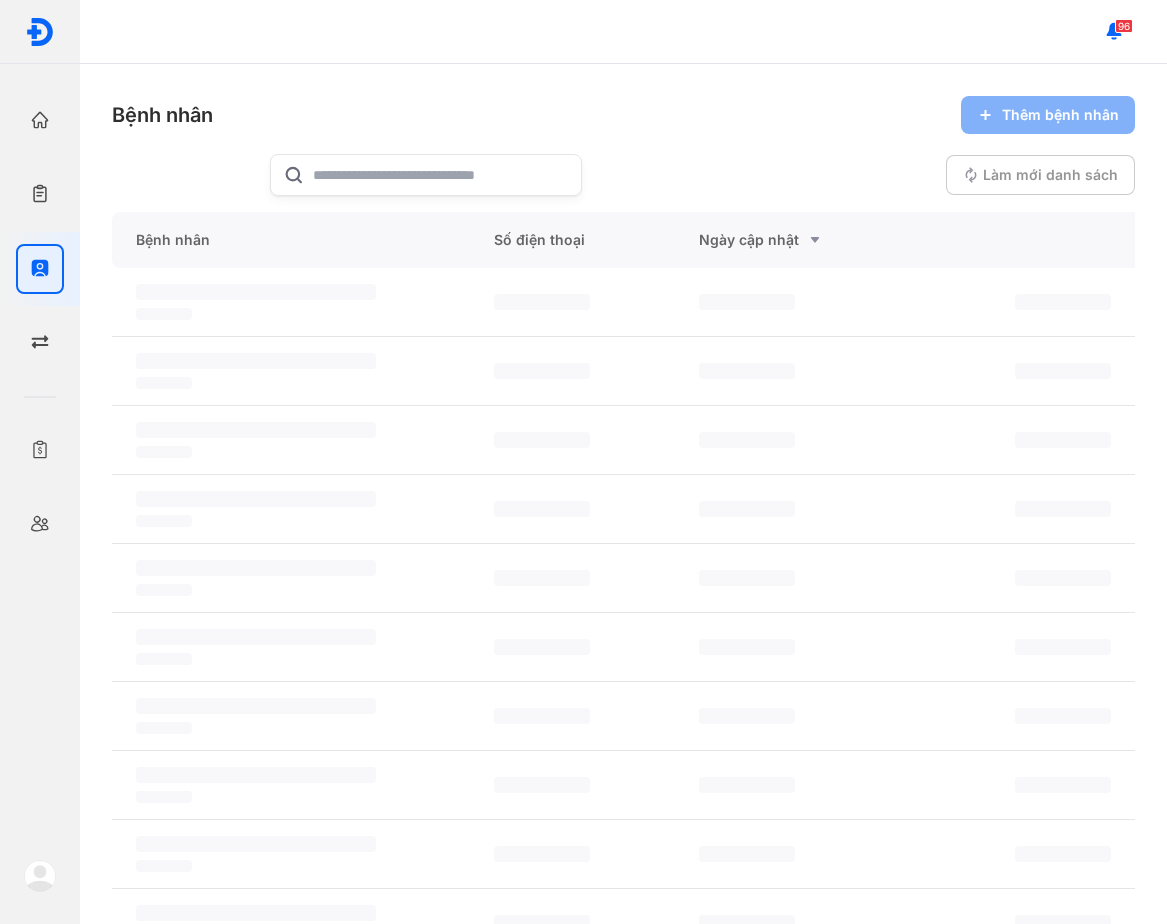 click on "Bệnh nhân Thêm bệnh nhân" at bounding box center (623, 115) 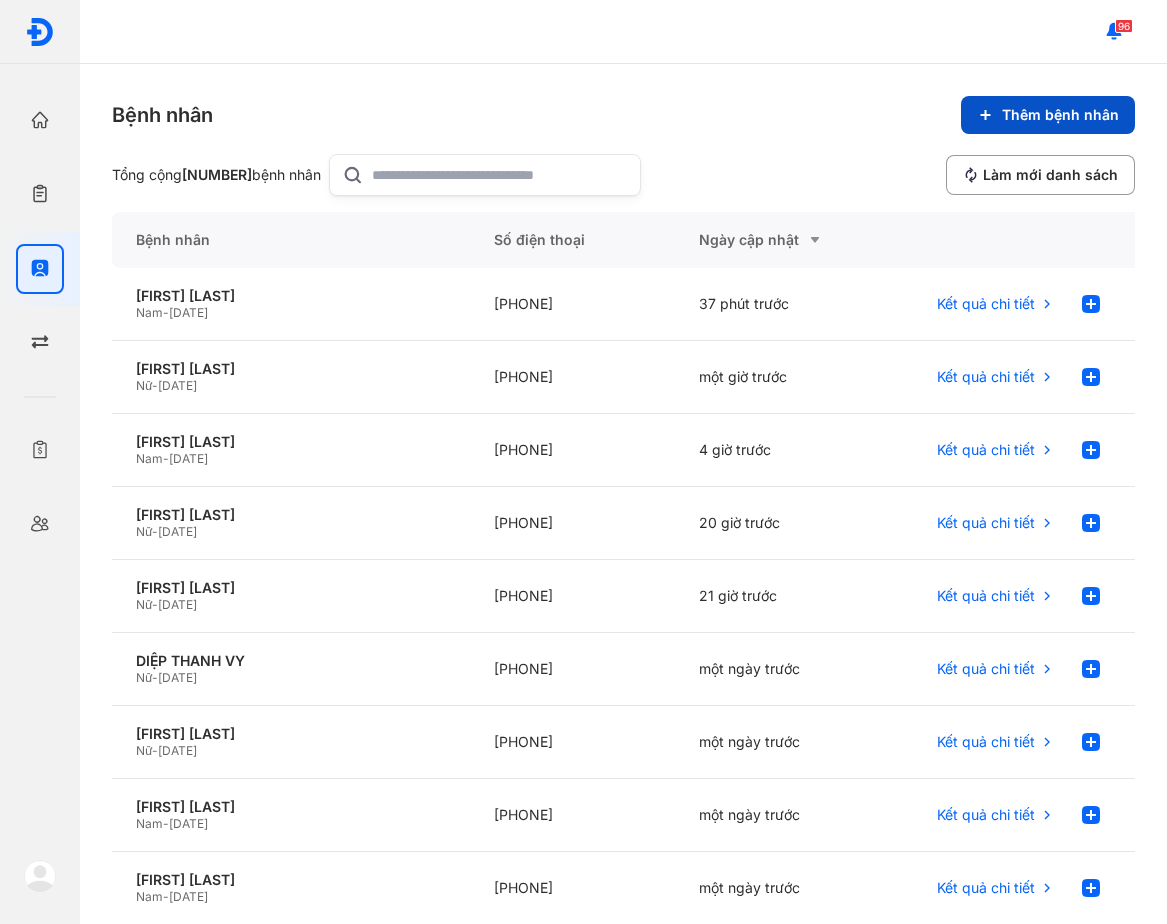 click on "Thêm bệnh nhân" 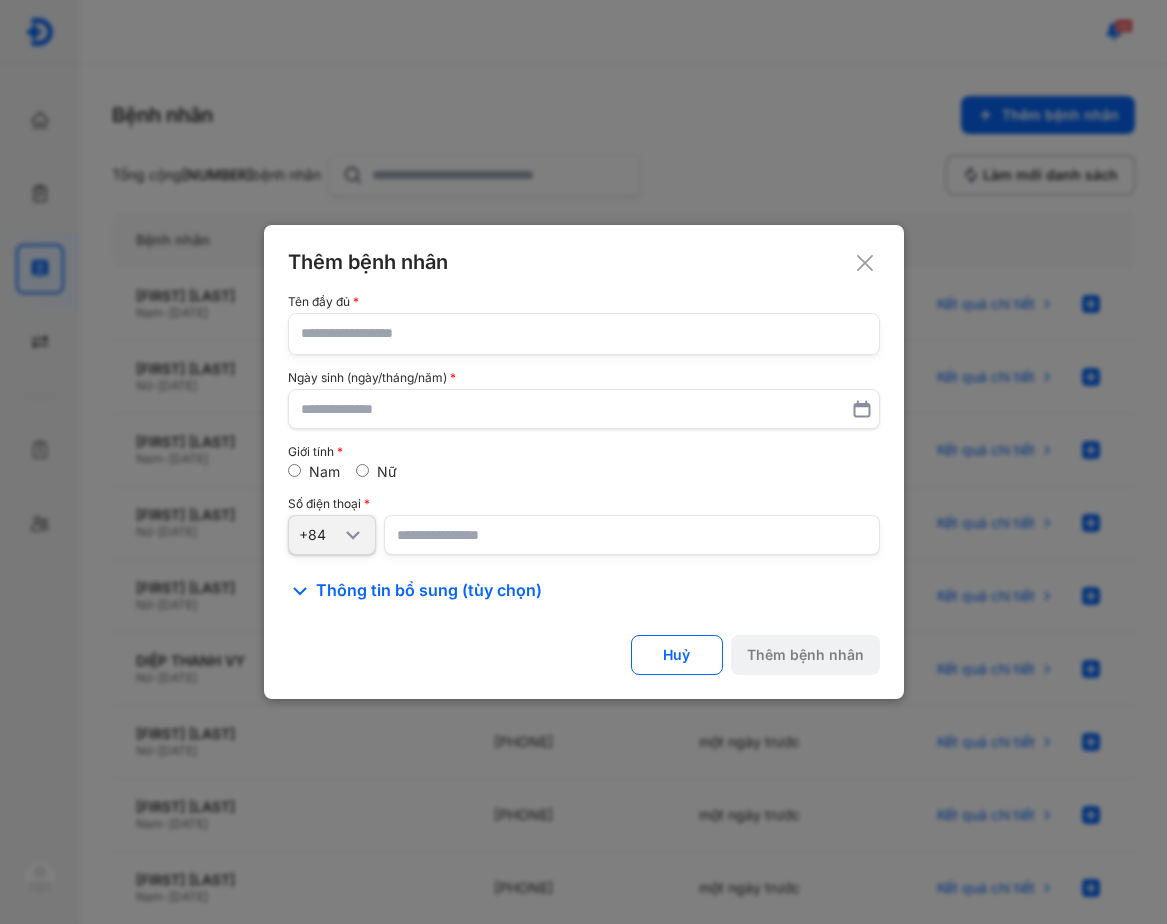 click 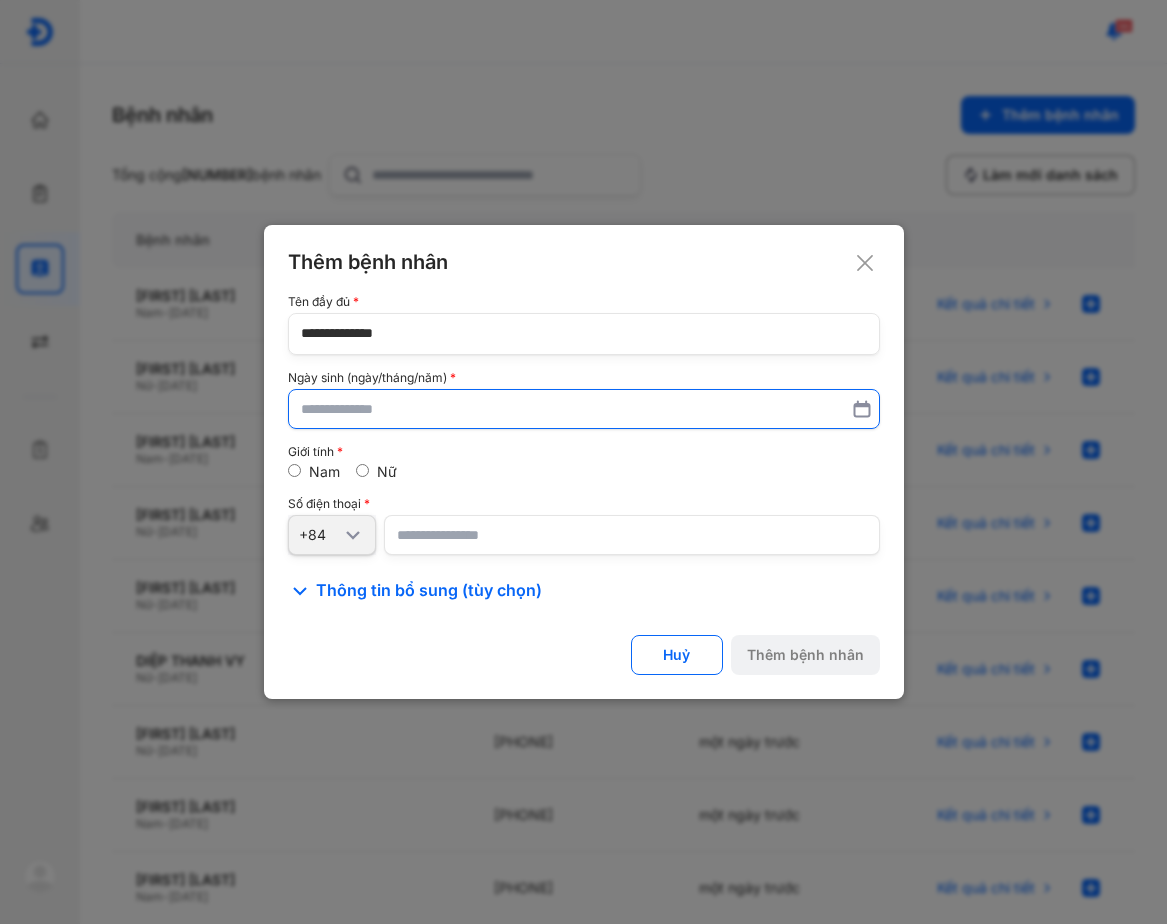 type on "**********" 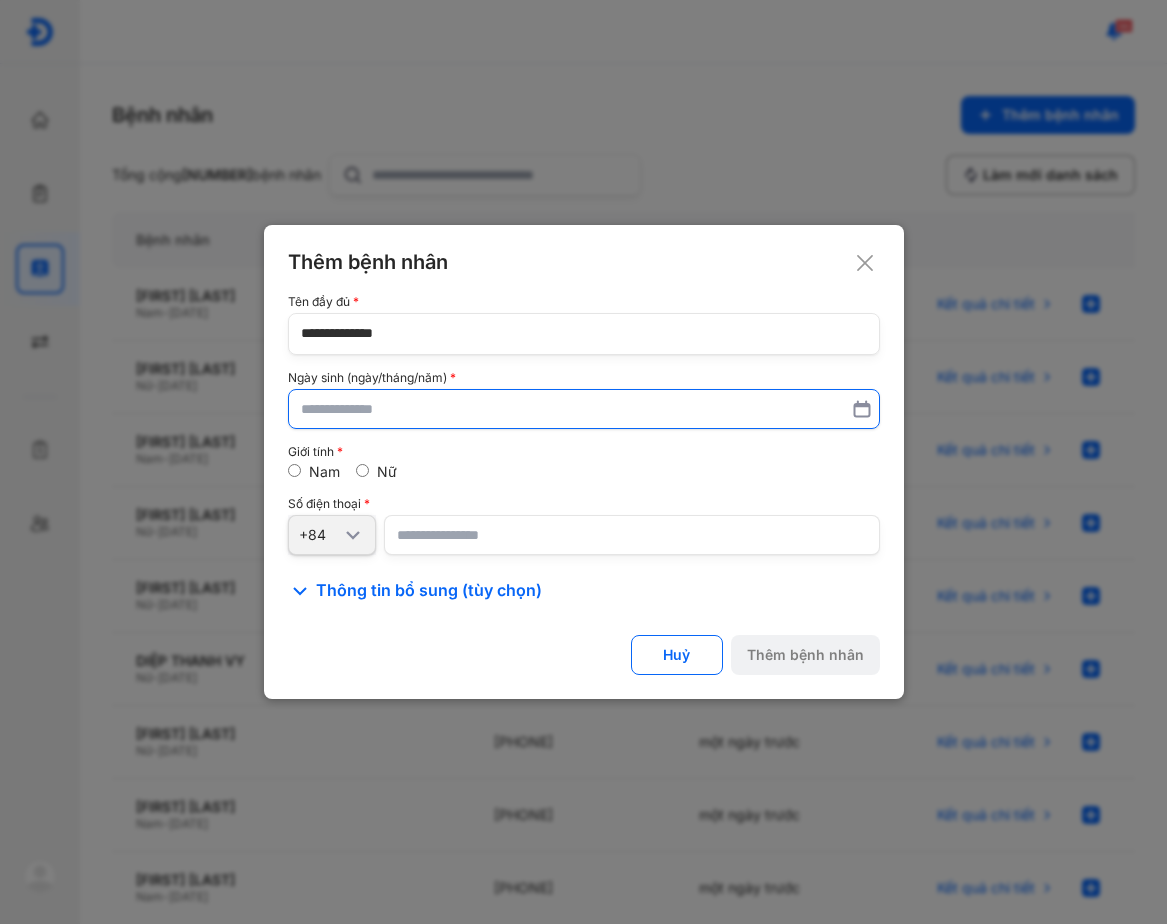 click at bounding box center [584, 409] 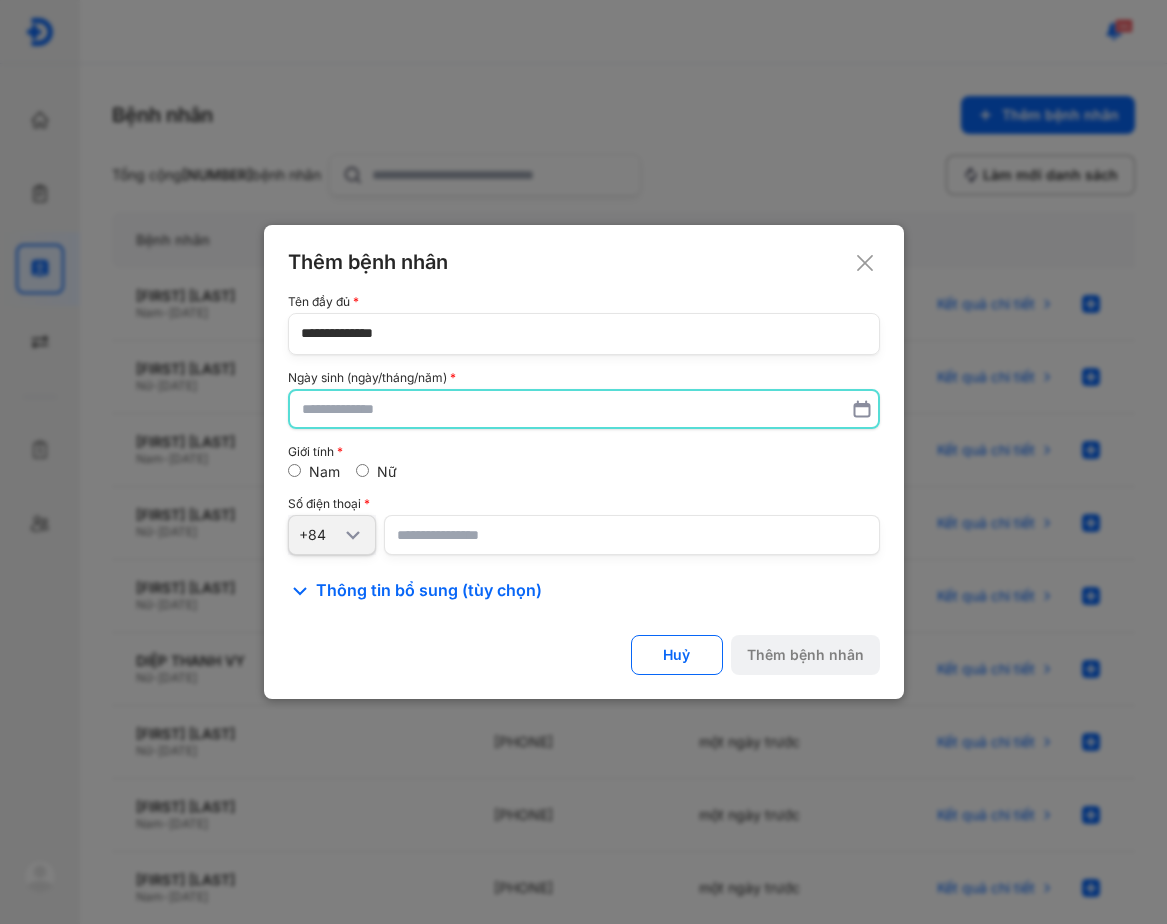 click at bounding box center [584, 409] 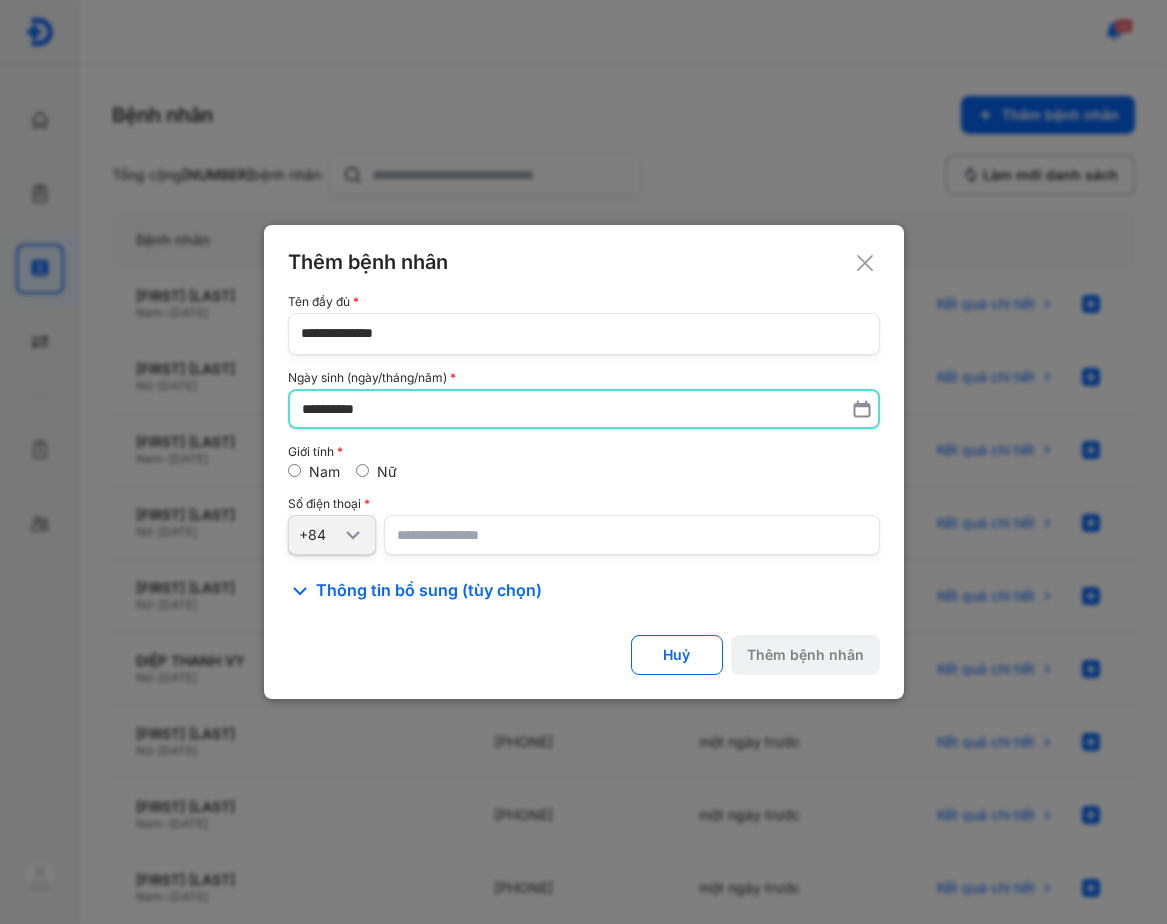 type on "**********" 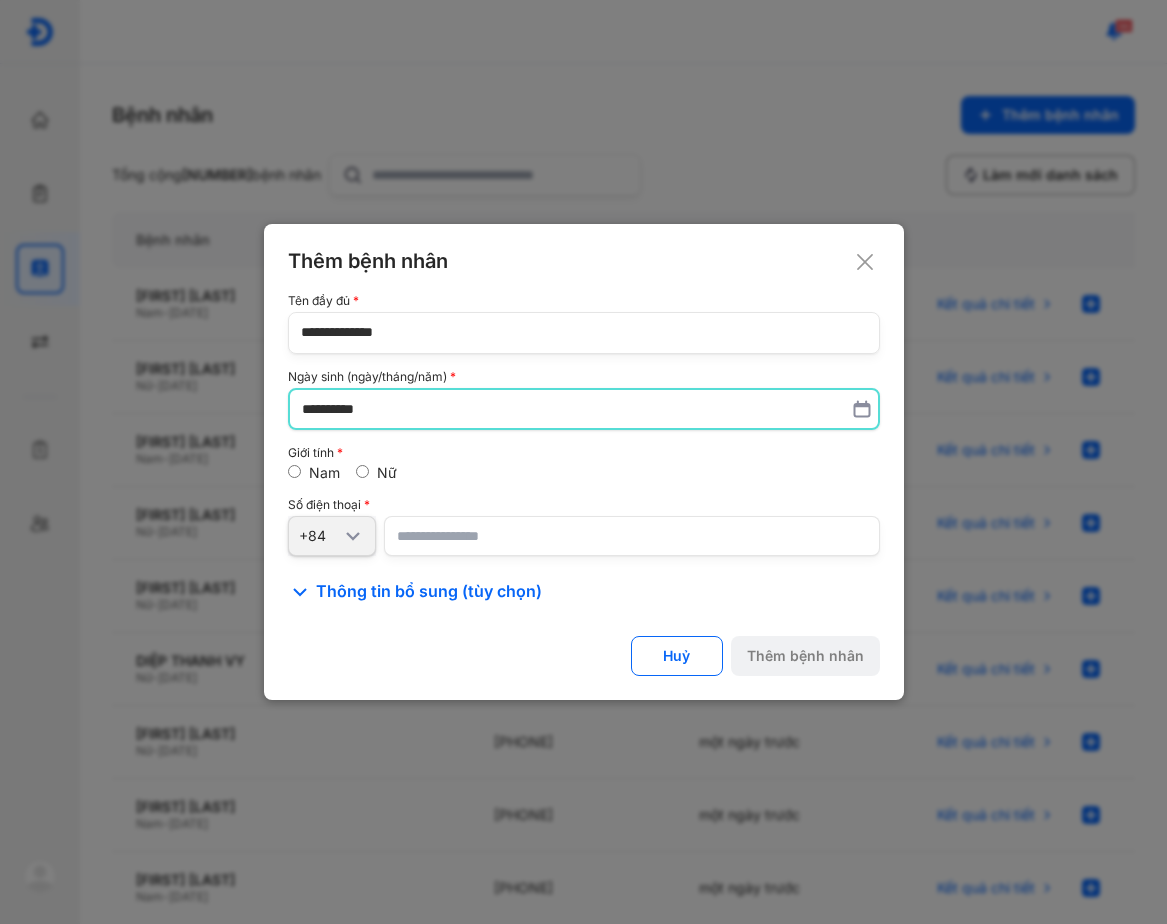 click at bounding box center (632, 536) 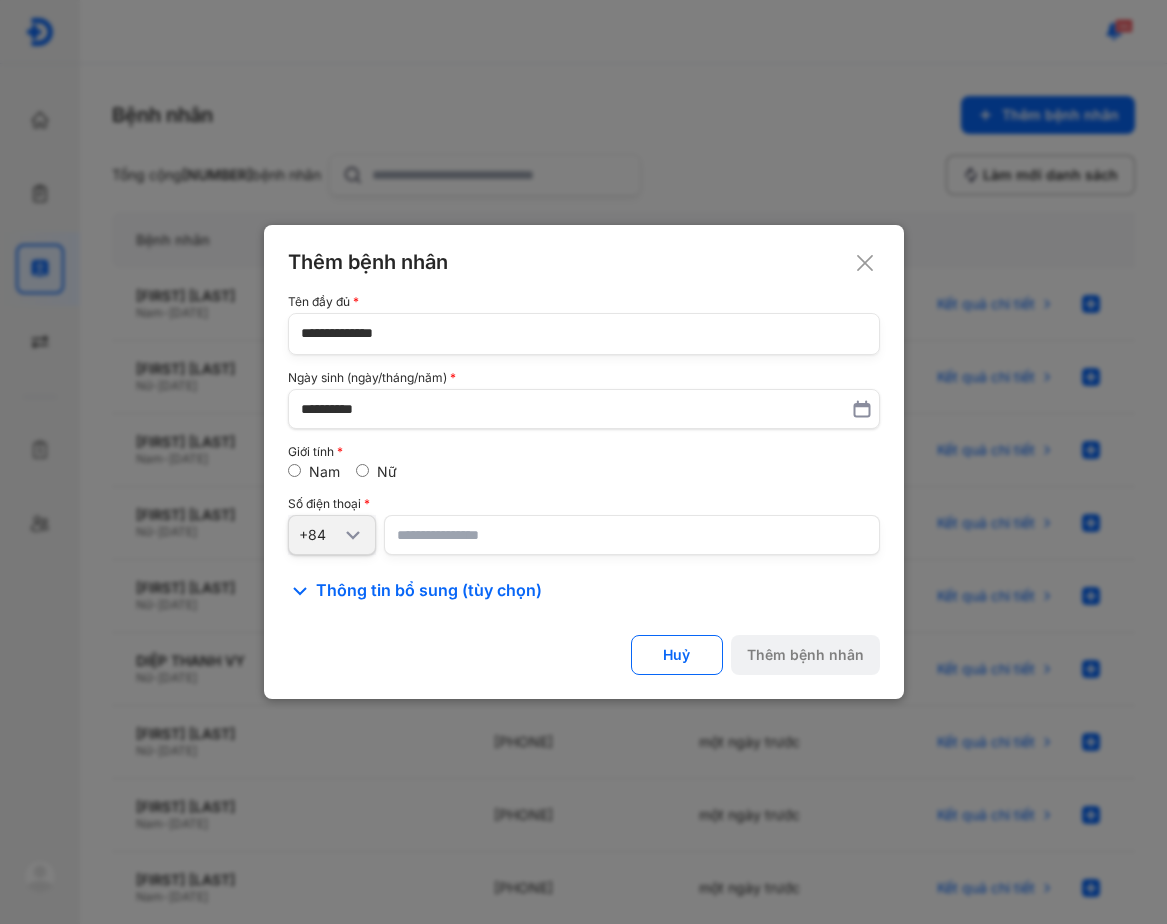 click at bounding box center (632, 535) 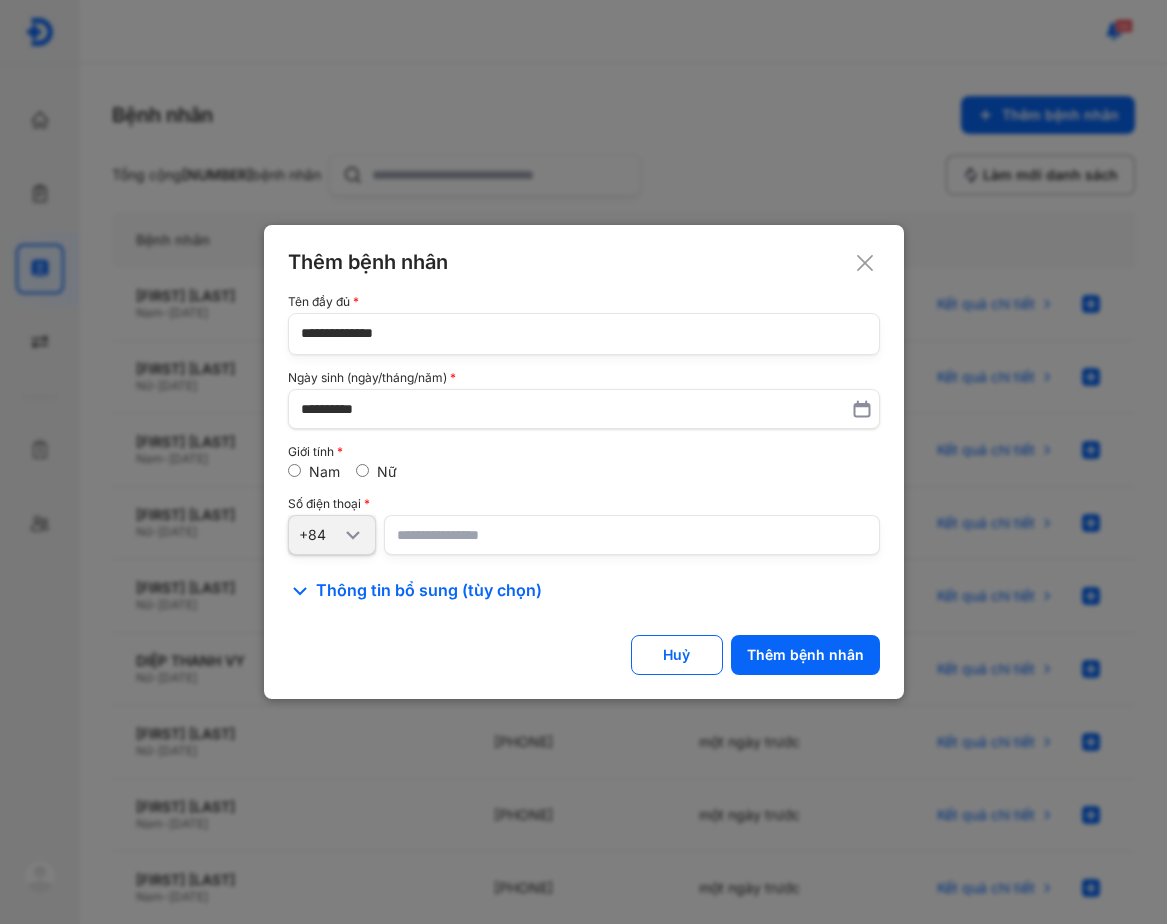 type on "**********" 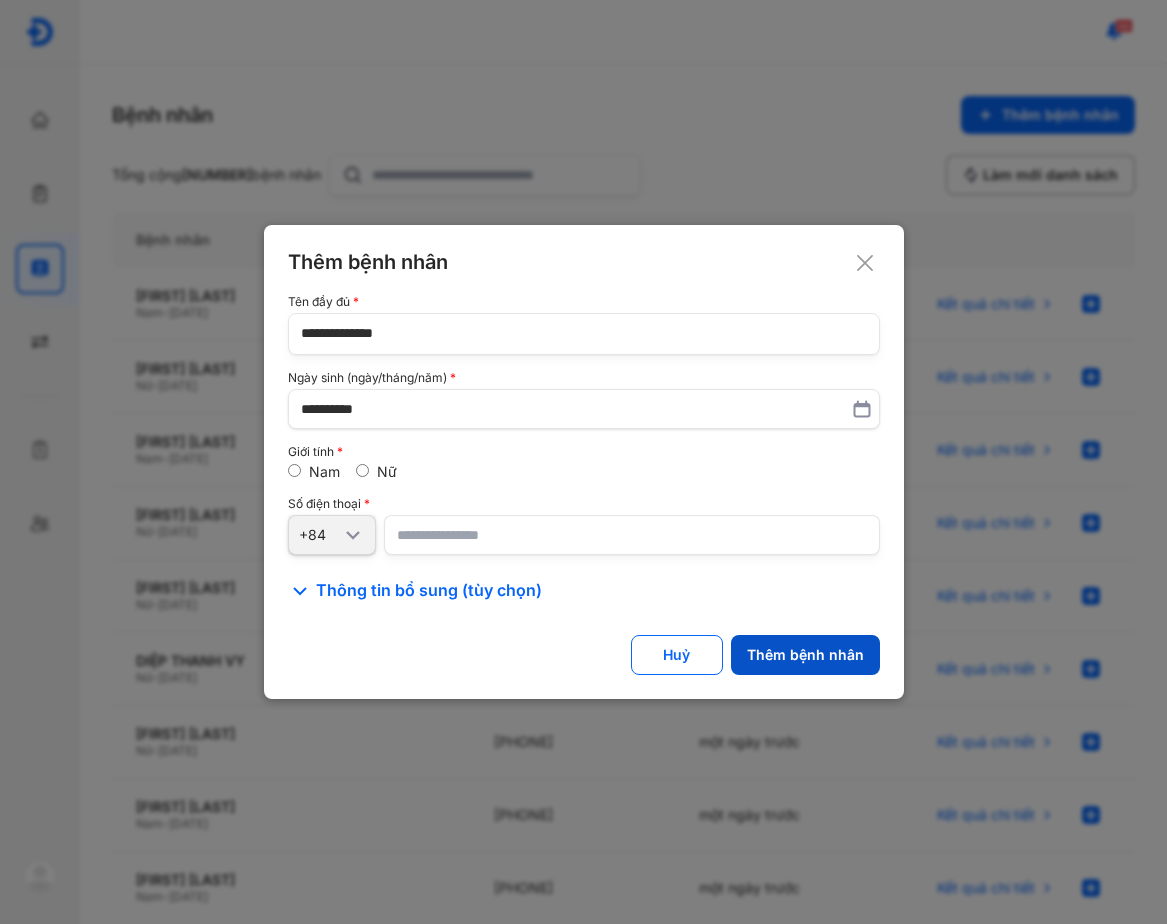 click on "Thêm bệnh nhân" at bounding box center (805, 655) 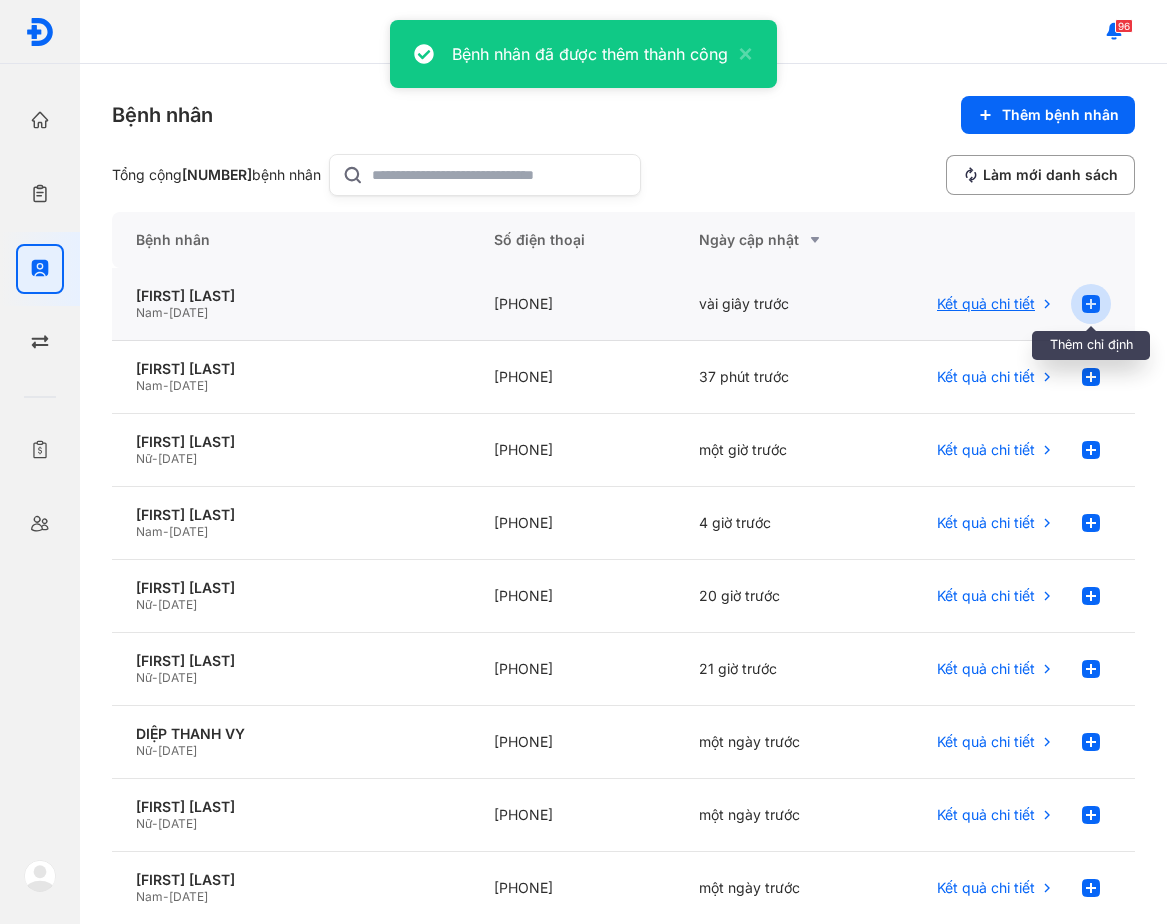click 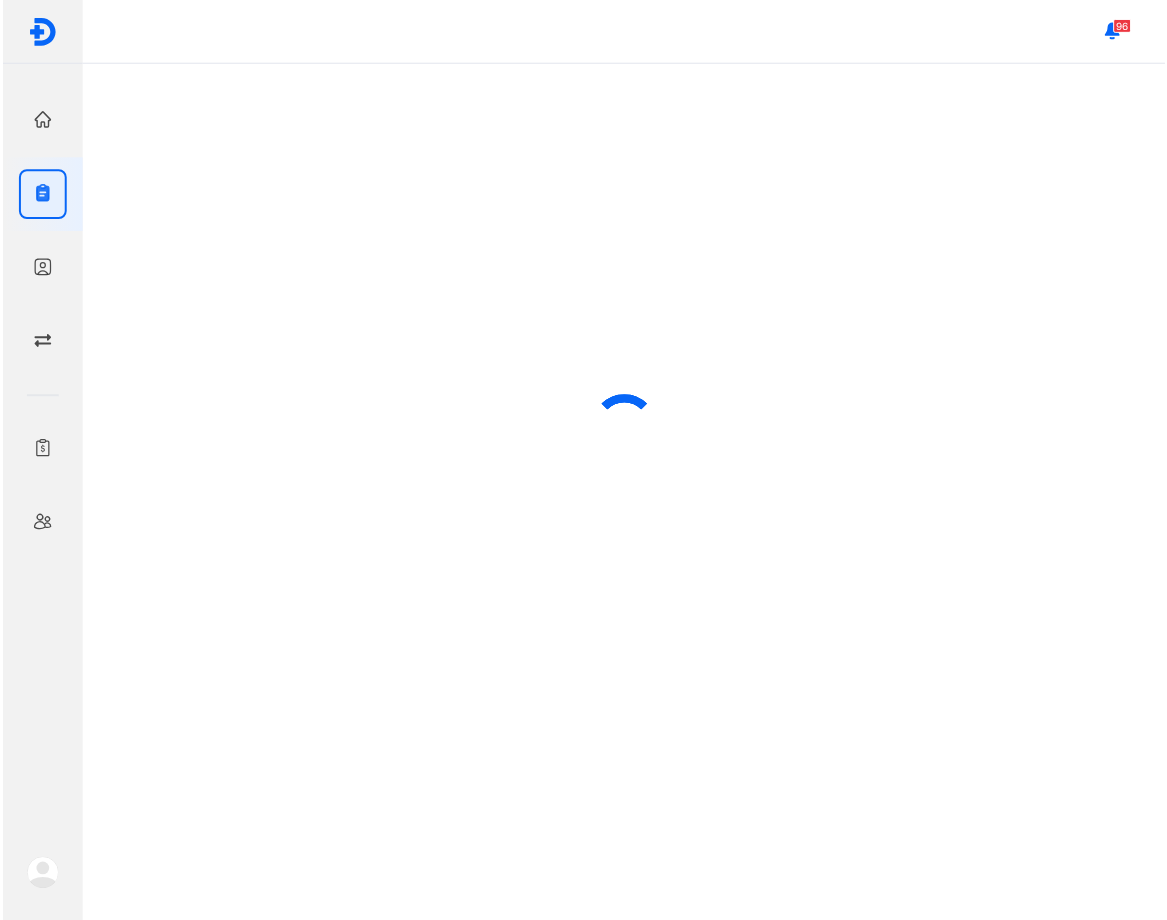 scroll, scrollTop: 0, scrollLeft: 0, axis: both 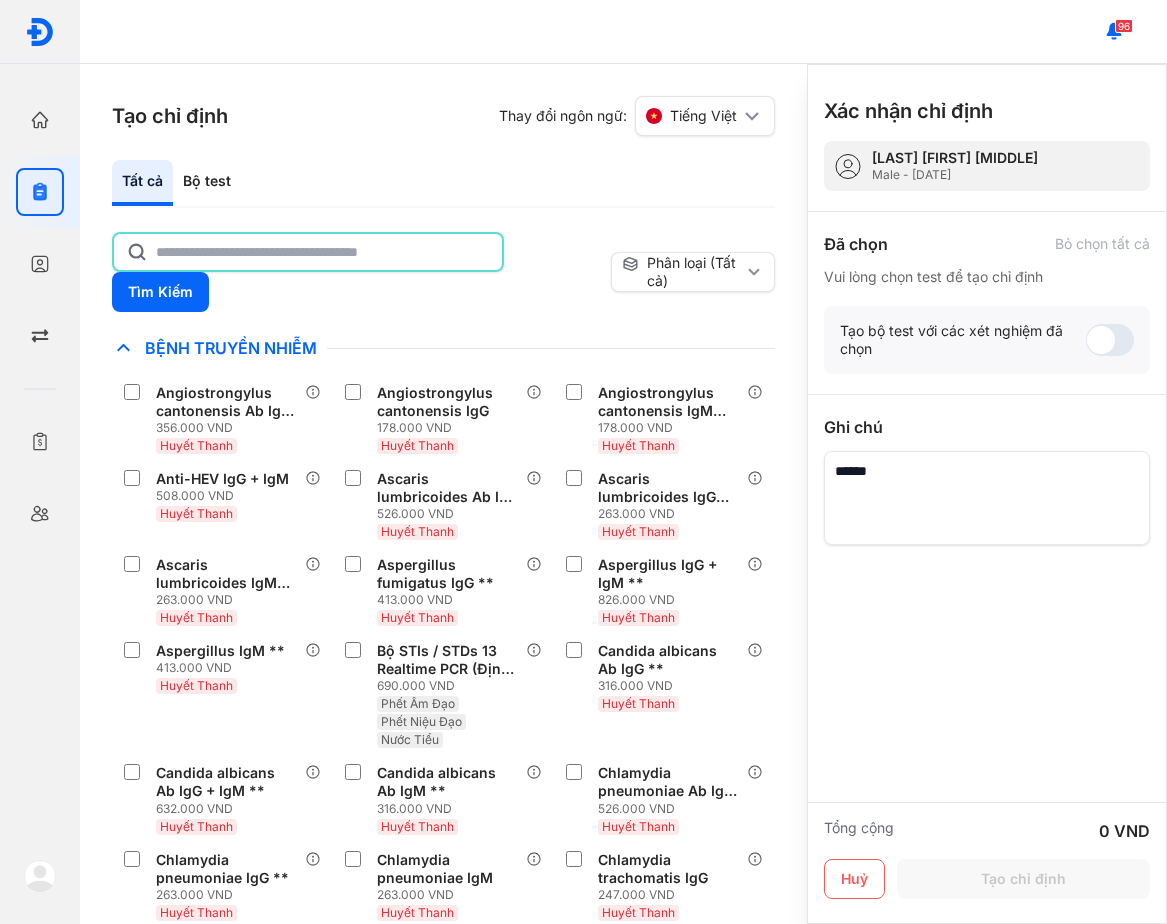 click 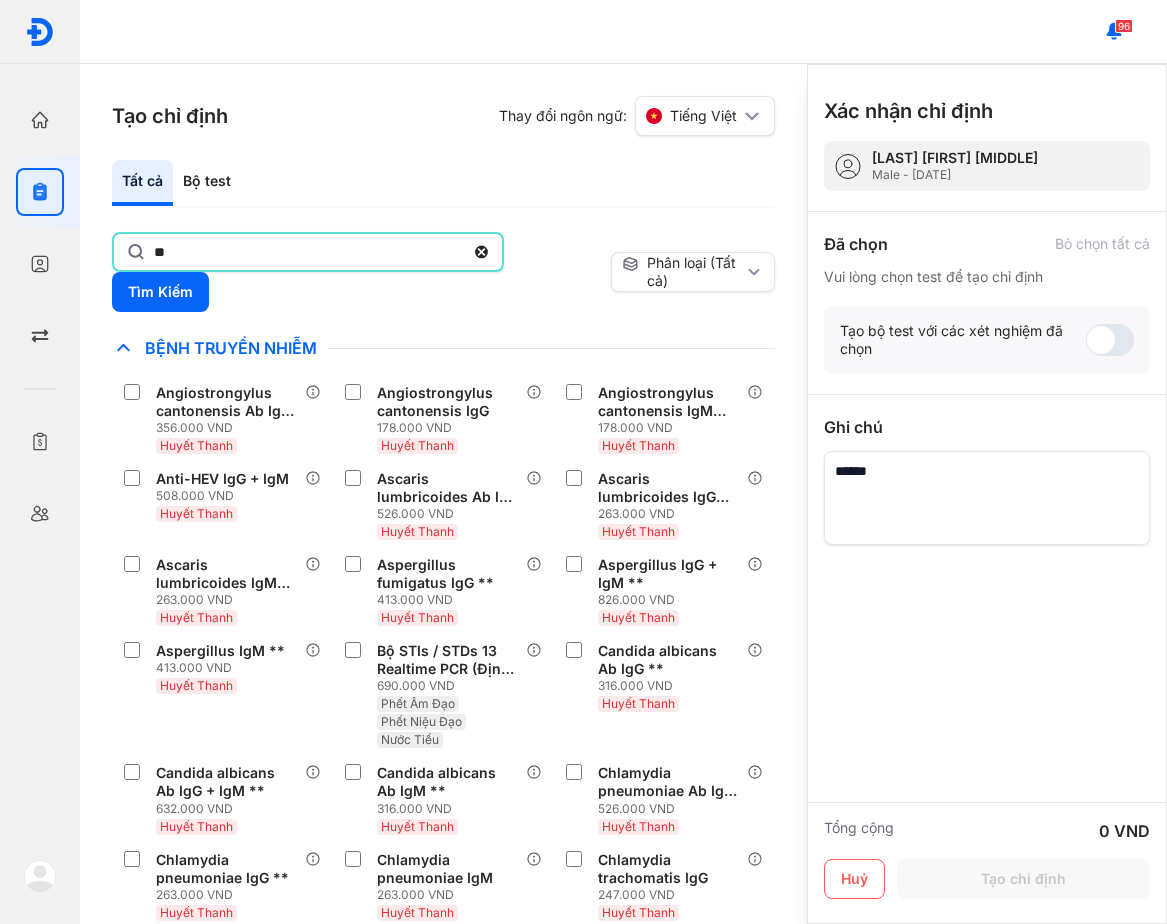 type on "*" 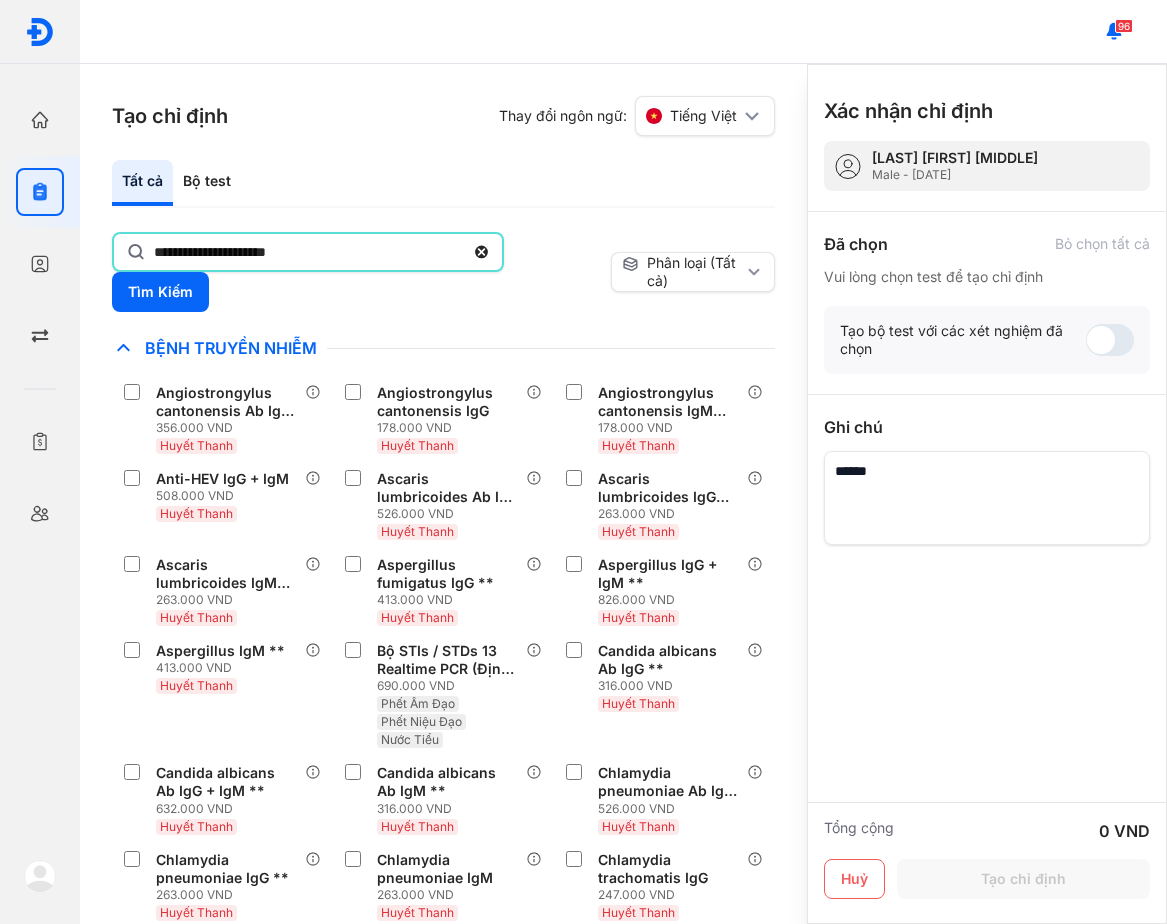type on "**********" 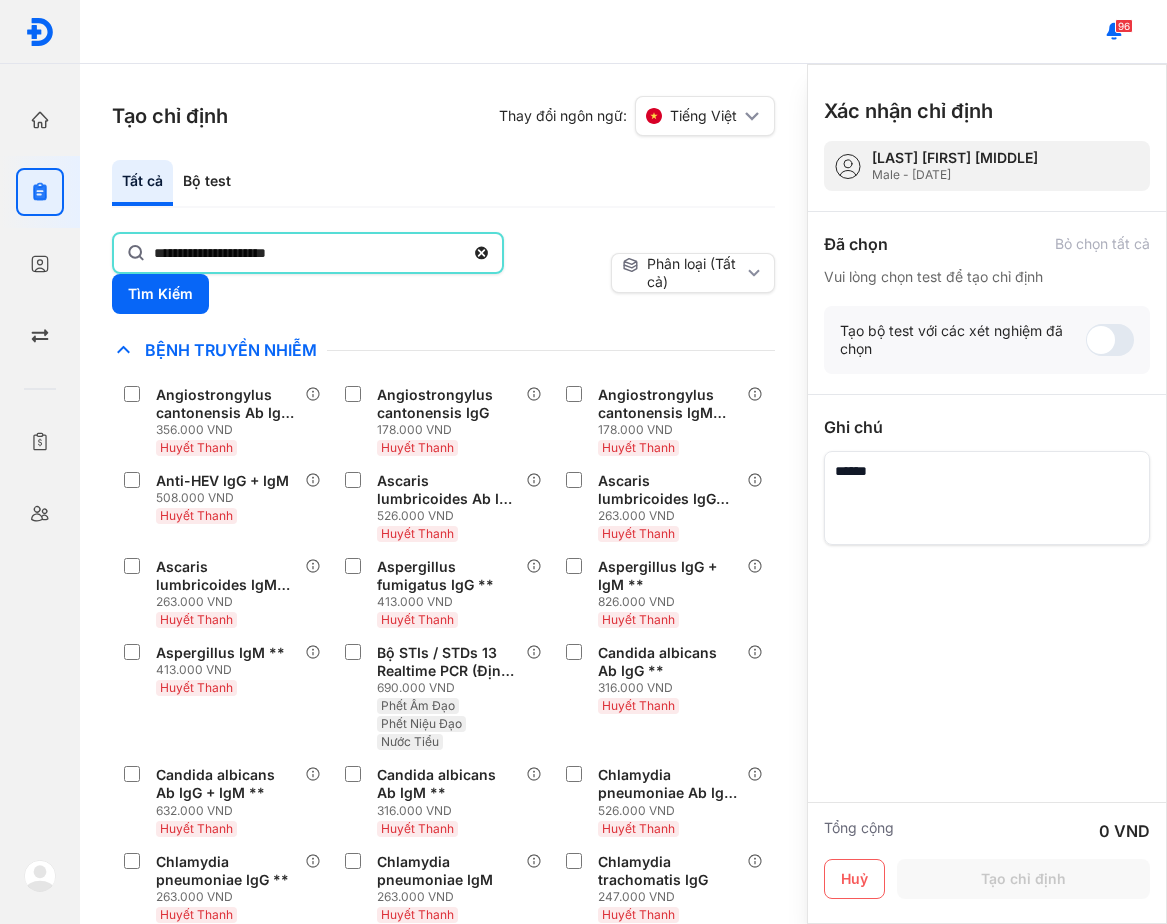 click 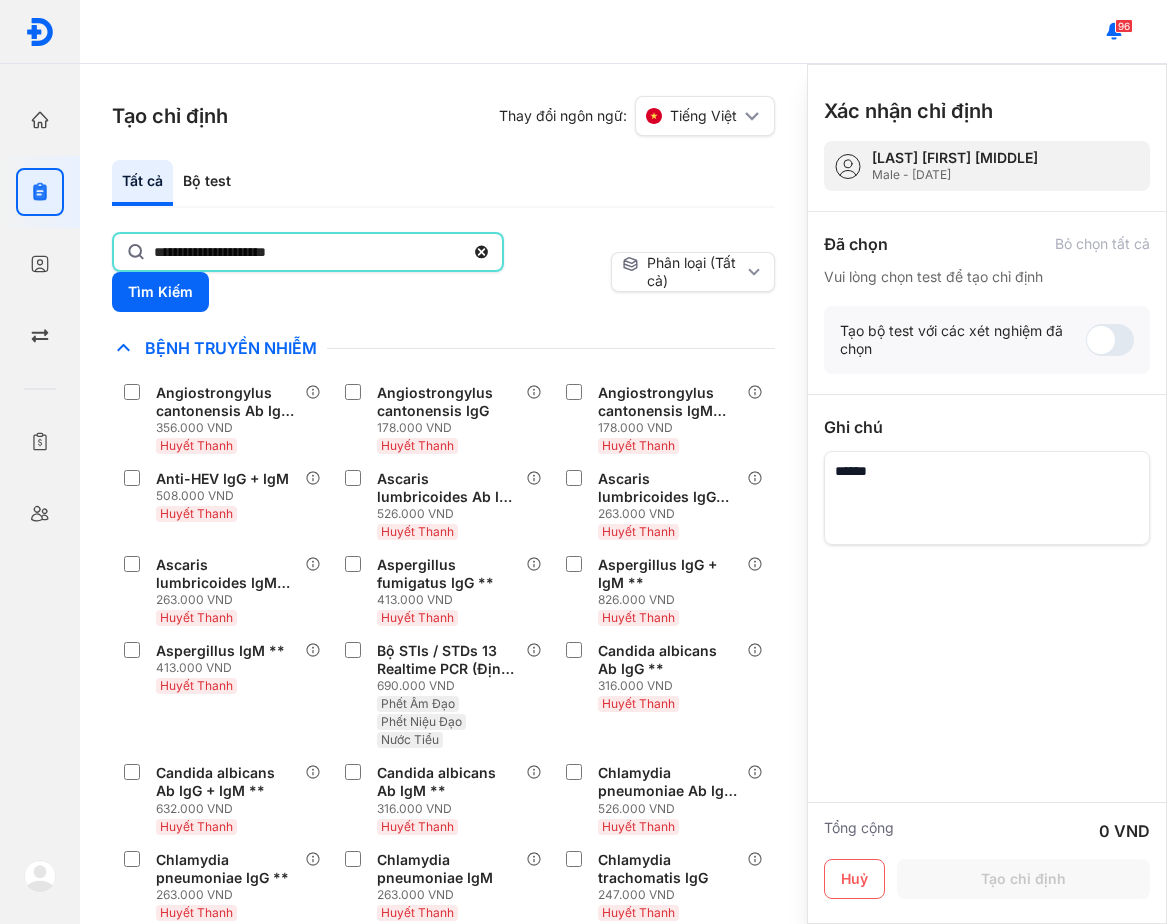 click on "**********" 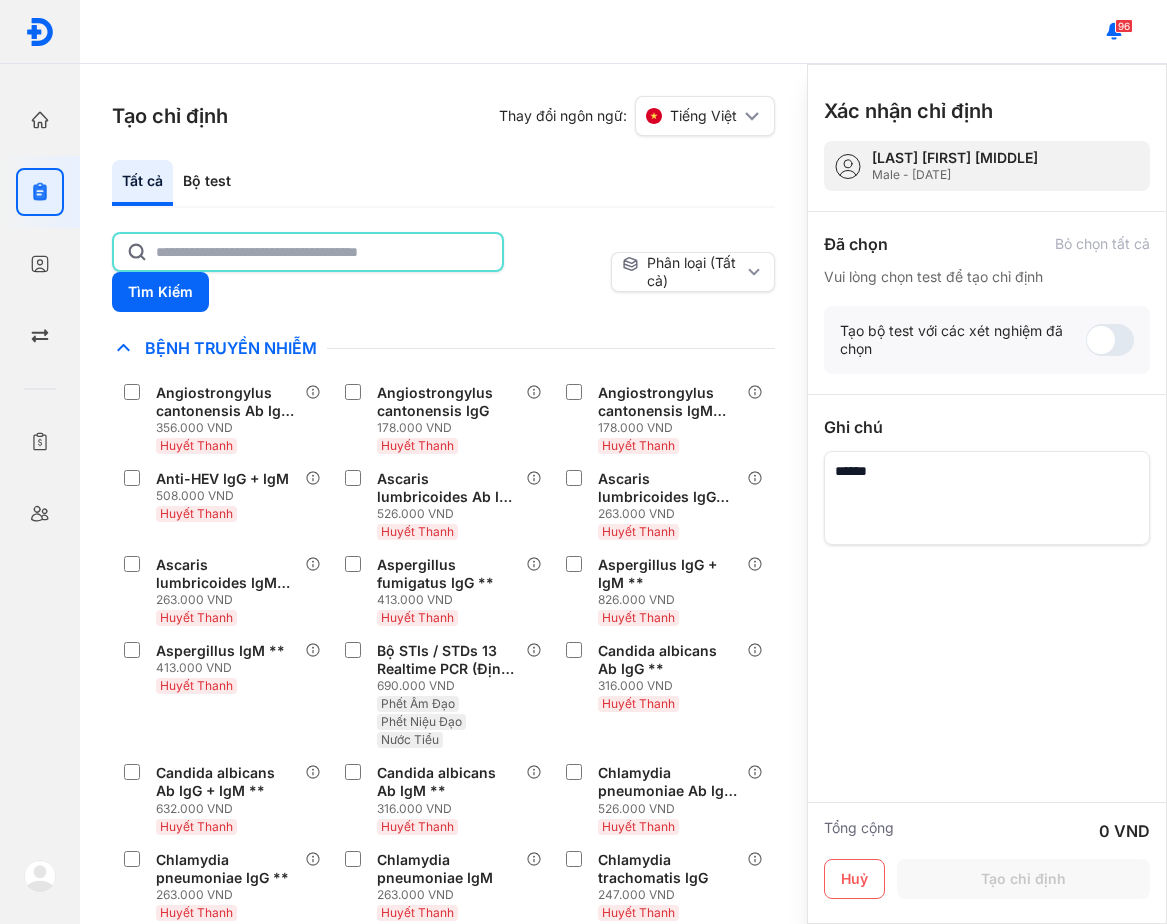 click 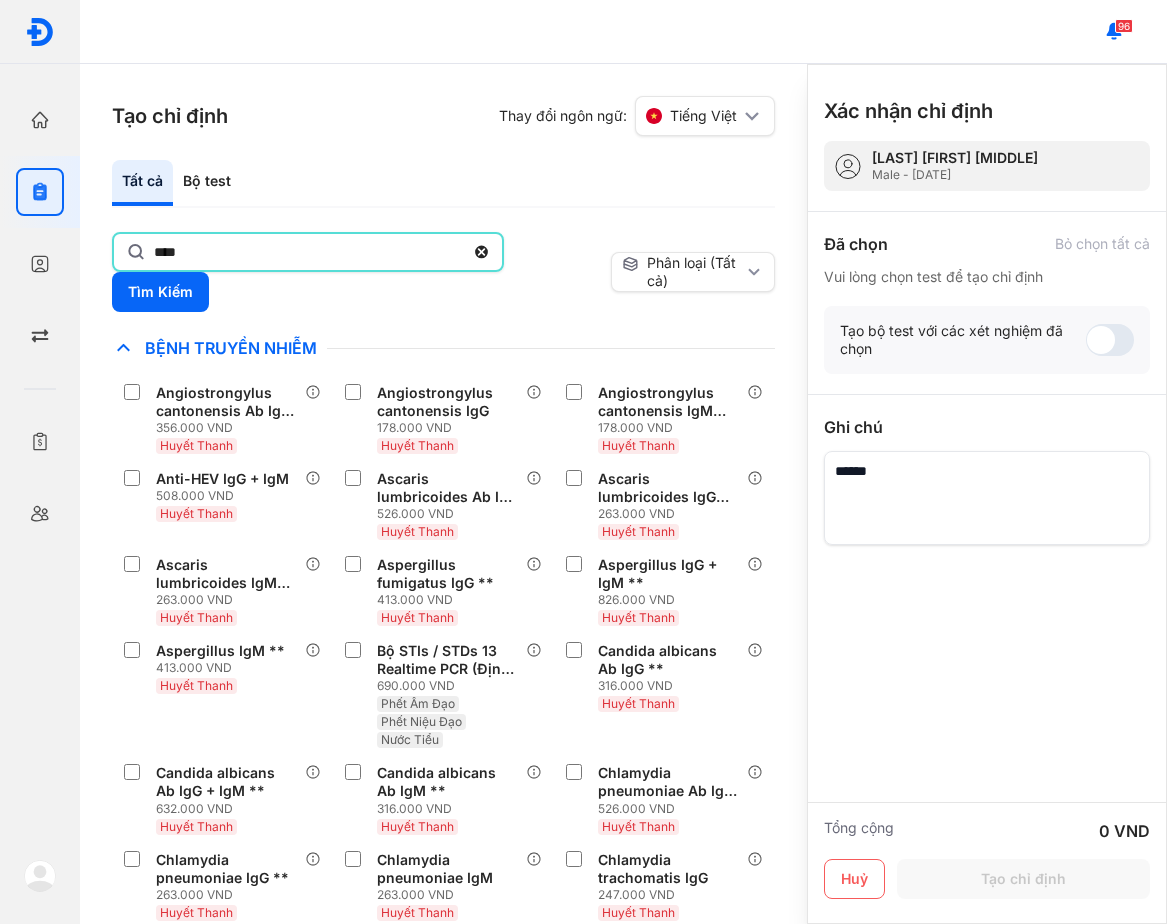 type on "****" 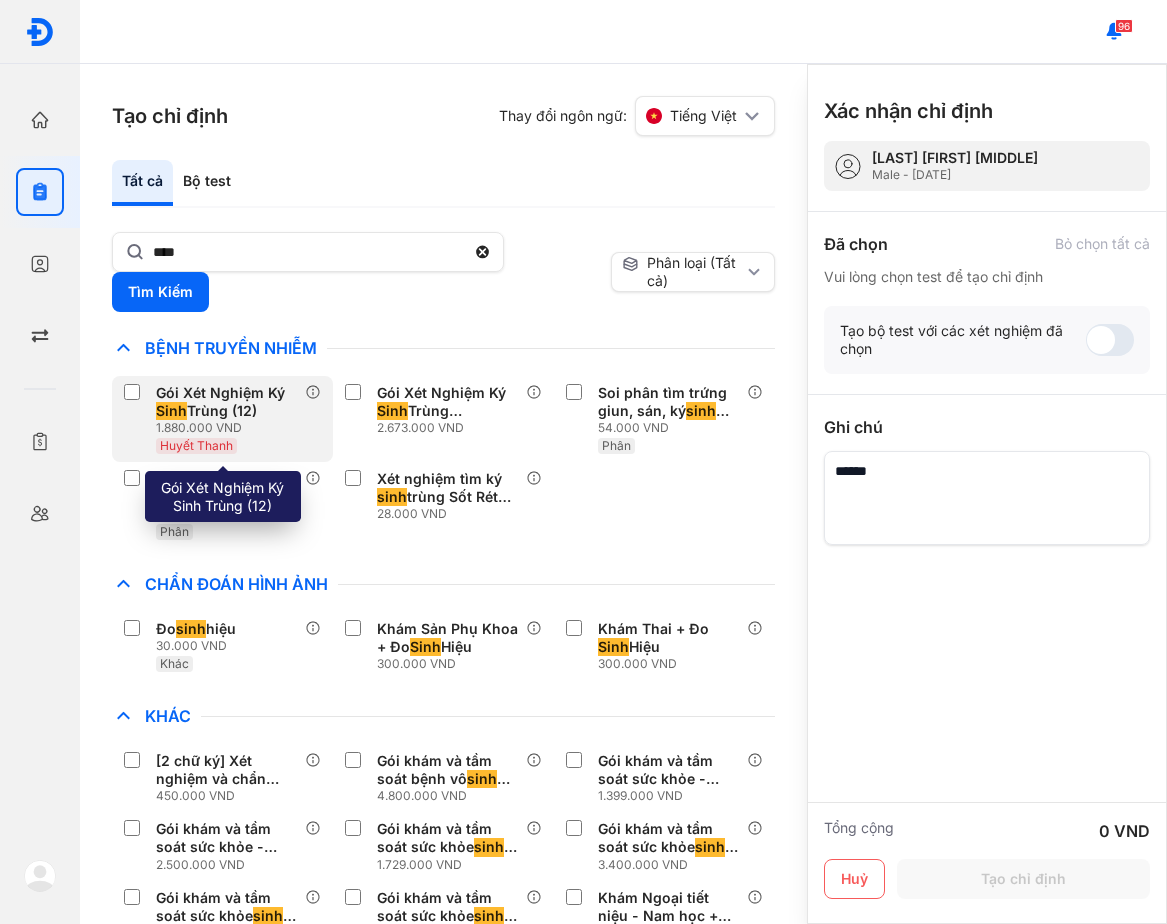 click on "1.880.000 VND" at bounding box center (230, 428) 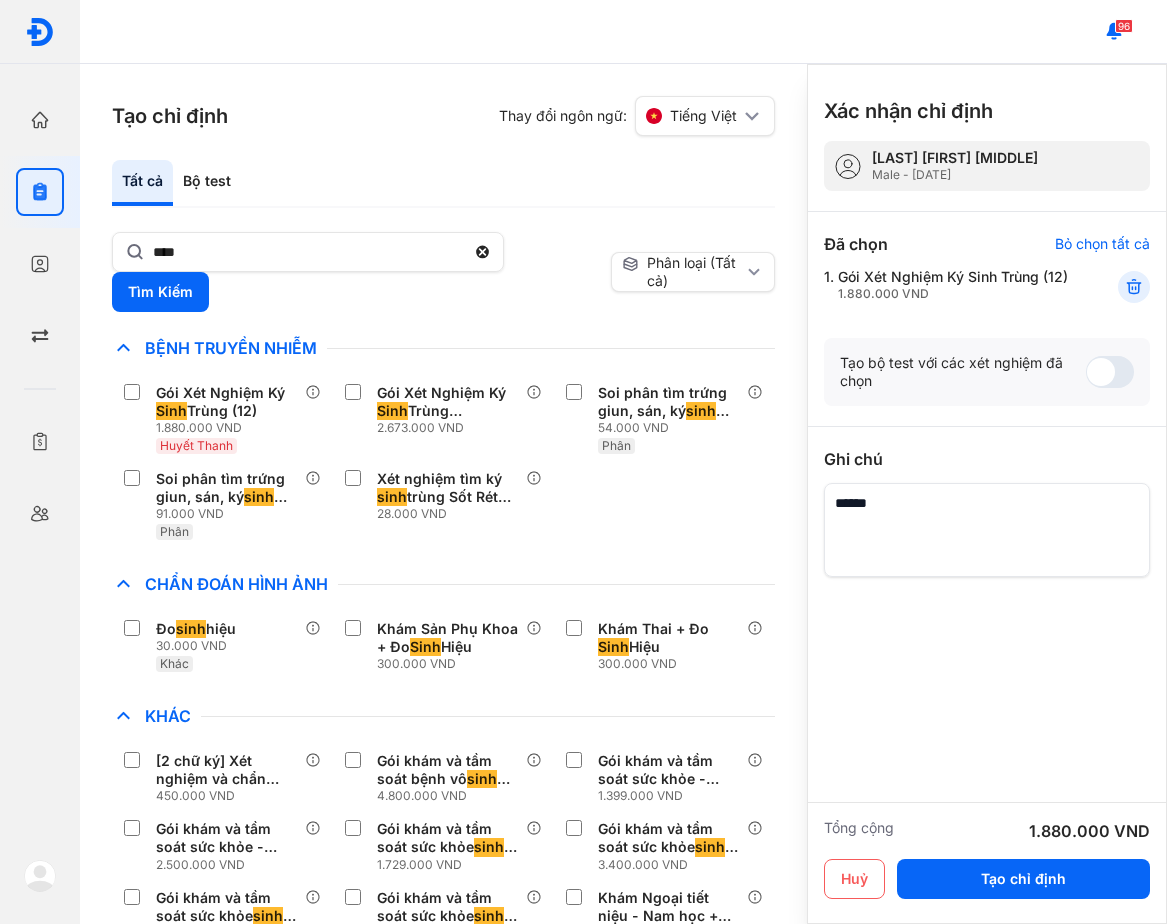 click on "**** Tìm Kiếm  Phân loại (Tất cả) Lưu làm chế độ xem mặc định Chỉ định nhiều nhất Bệnh Truyền Nhiễm Gói Xét Nghiệm Ký  Sinh  Trùng (12) 1.880.000 VND Huyết Thanh Gói Xét Nghiệm Ký  Sinh  Trùng (Parasites) + HP hơi thở Urea 13C 2.673.000 VND Soi phân tìm trứng giun, sán, ký  sinh  trùng trực tiếp 54.000 VND Phân Soi phân tìm trứng giun, sán, ký  sinh  trùng trực tiếp, tập trung 91.000 VND Phân Xét nghiệm tìm ký  sinh  trùng Sốt Rét (Phết Máu Ngoại Biên) 28.000 VND Chẩn Đoán Hình Ảnh Đo  sinh  hiệu 30.000 VND Khác Khám Sản Phụ Khoa + Đo  Sinh  Hiệu 300.000 VND Khám Thai + Đo  Sinh  Hiệu 300.000 VND Chất Gây Nghiện COVID Di Truyền Dị Ứng Điện Di Độc Chất Đông Máu Gan Hô Hấp Huyết Học Khác [2 chữ ký] Xét nghiệm và chẩn đoán mô bệnh học  sinh  thiết (biopsy) (<0.5cm) 450.000 VND Gói khám và tầm soát bệnh vô  sinh  nam (41) 4.800.000 VND sinh" 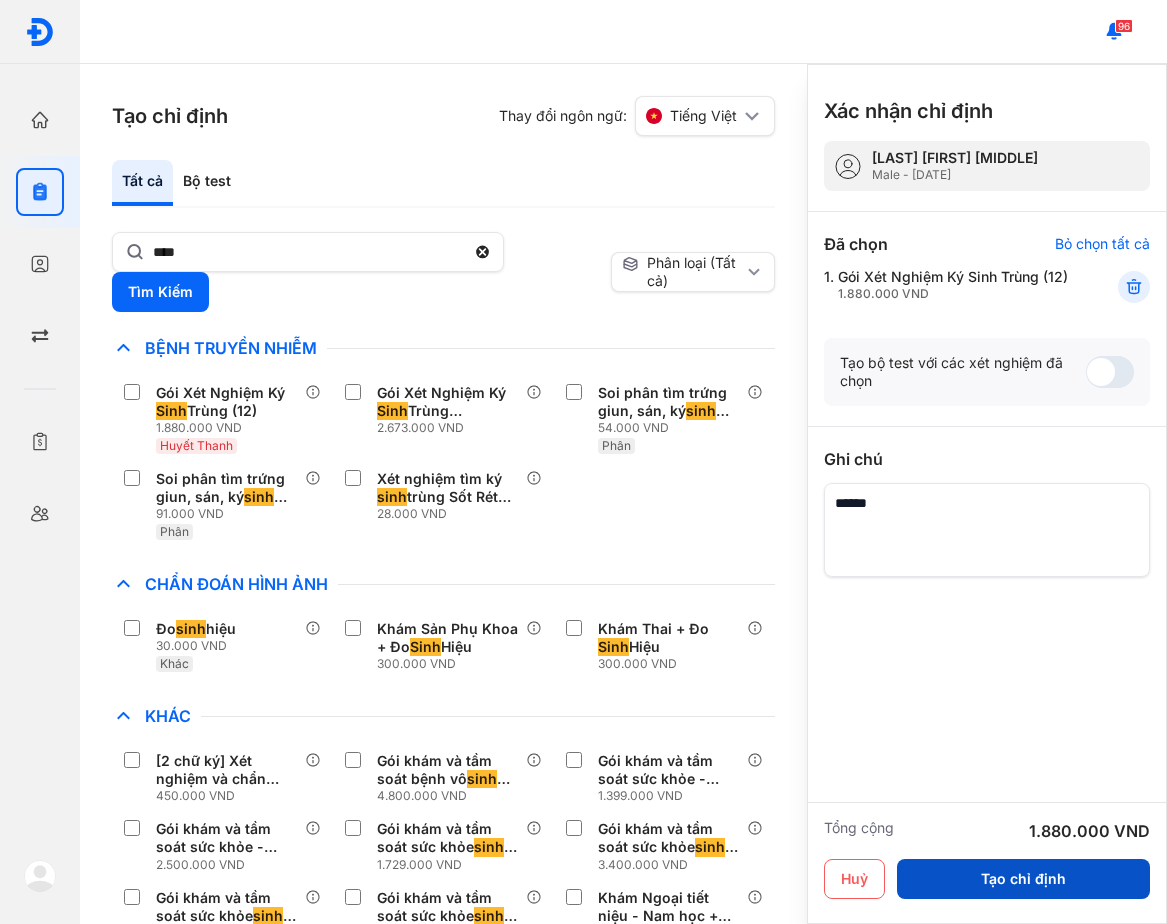 click on "Tạo chỉ định" at bounding box center (1023, 879) 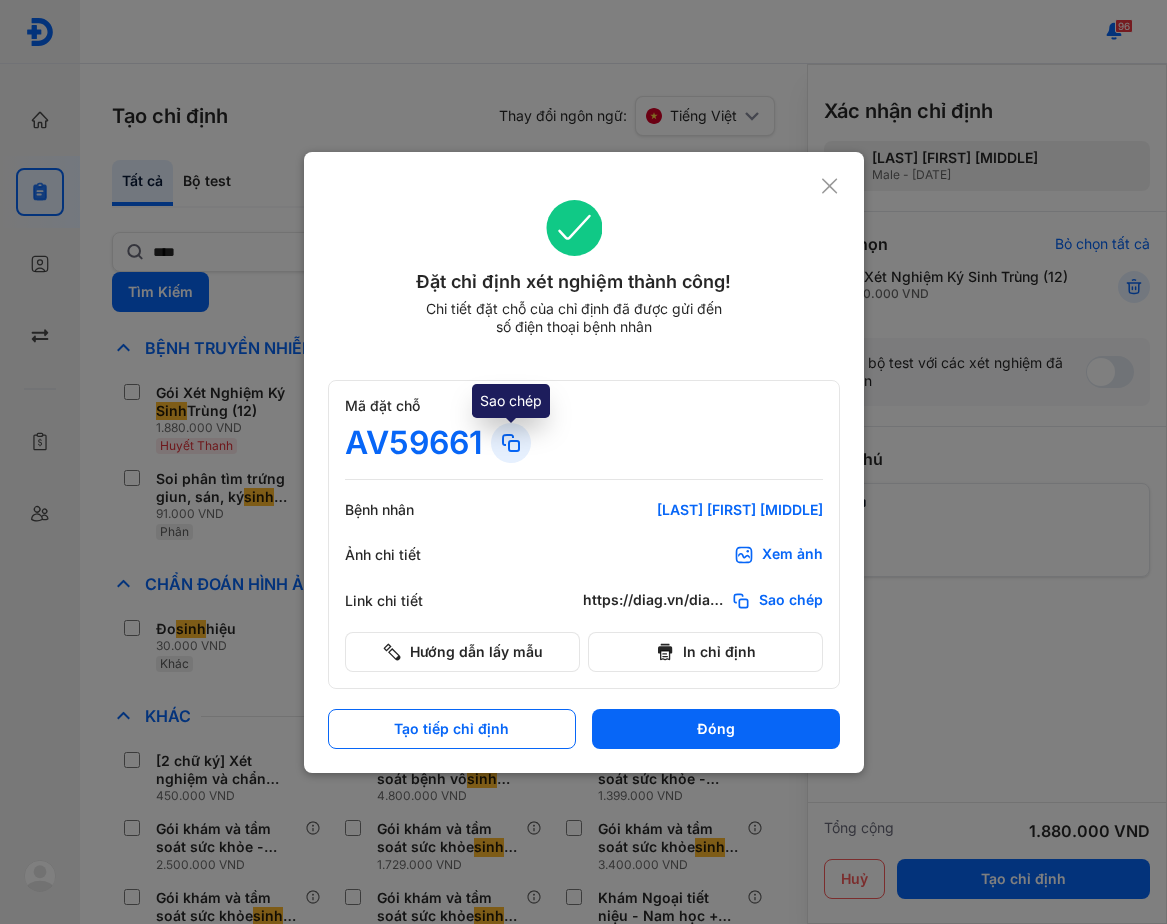 click 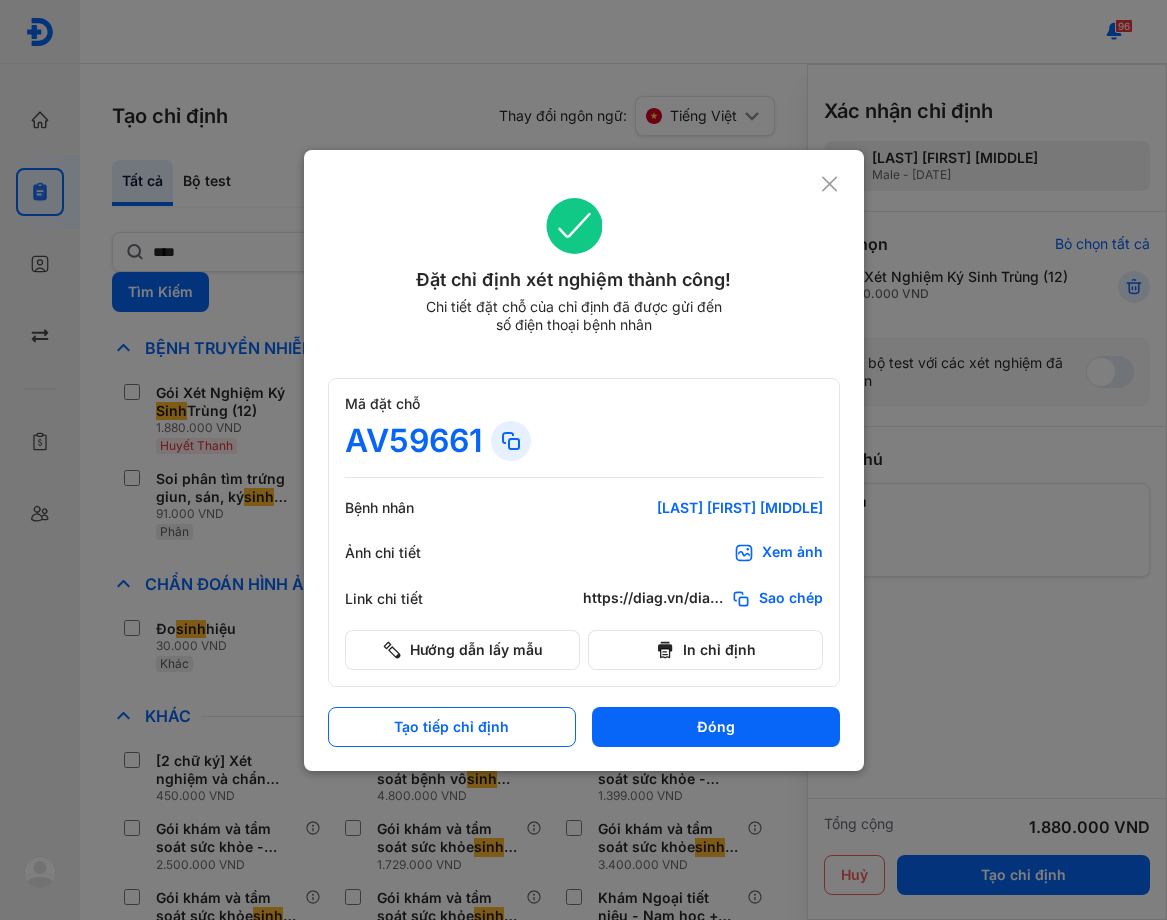 click 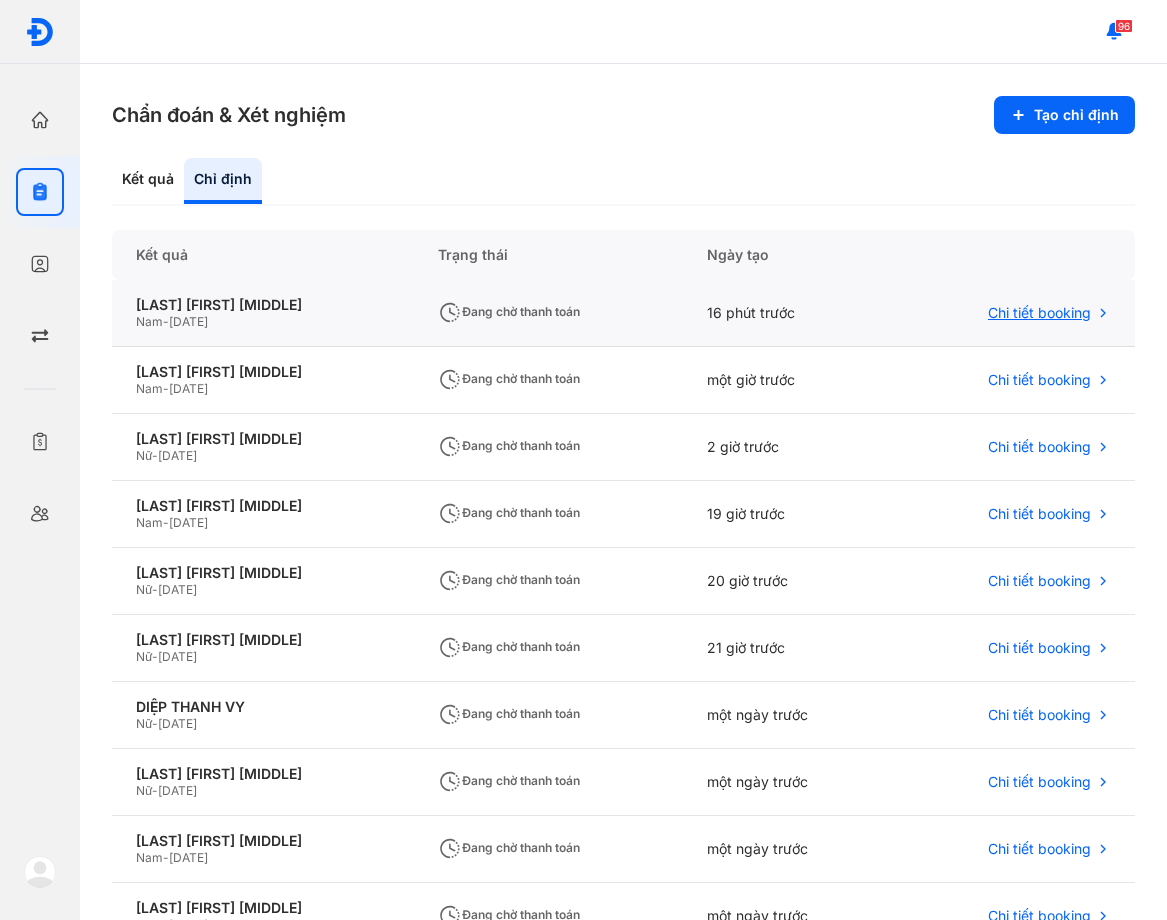 click on "Chi tiết booking" at bounding box center (1039, 313) 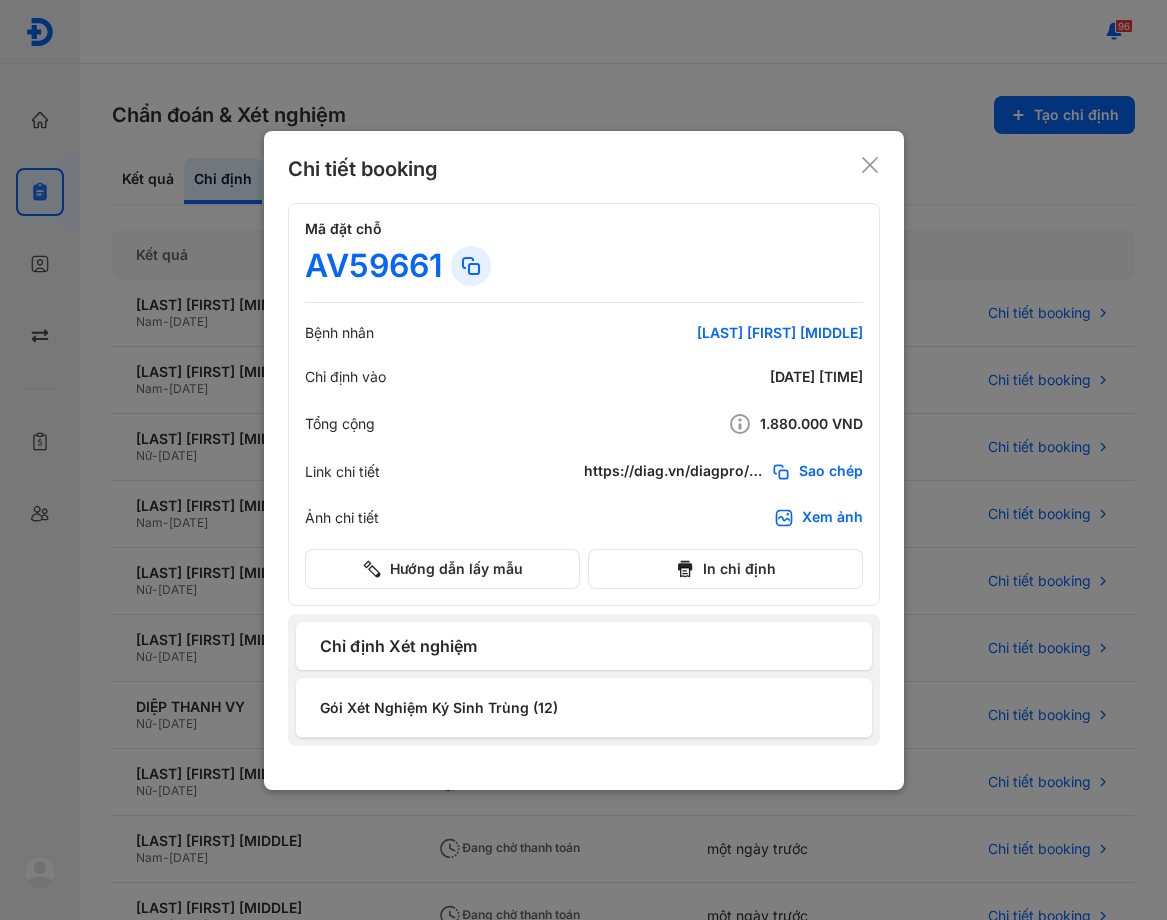 click 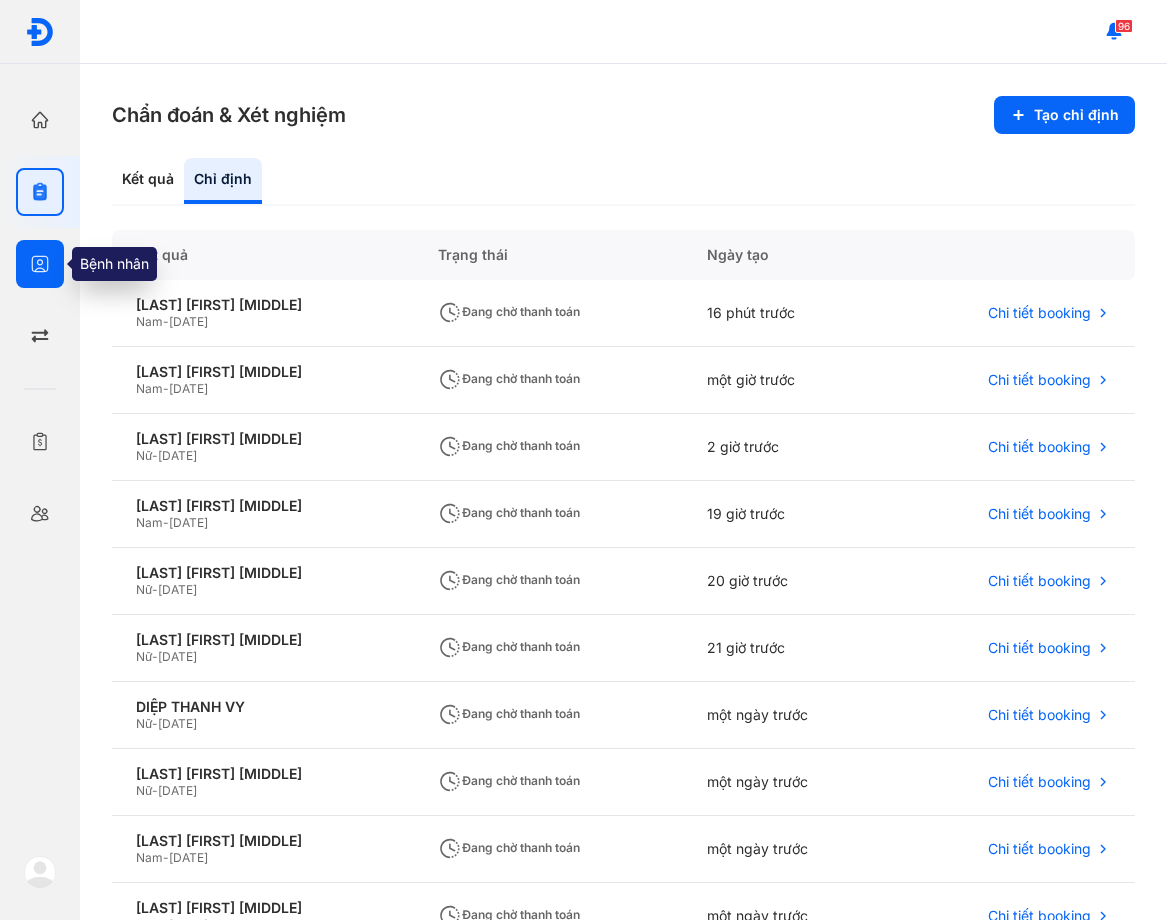 drag, startPoint x: 31, startPoint y: 282, endPoint x: 48, endPoint y: 275, distance: 18.384777 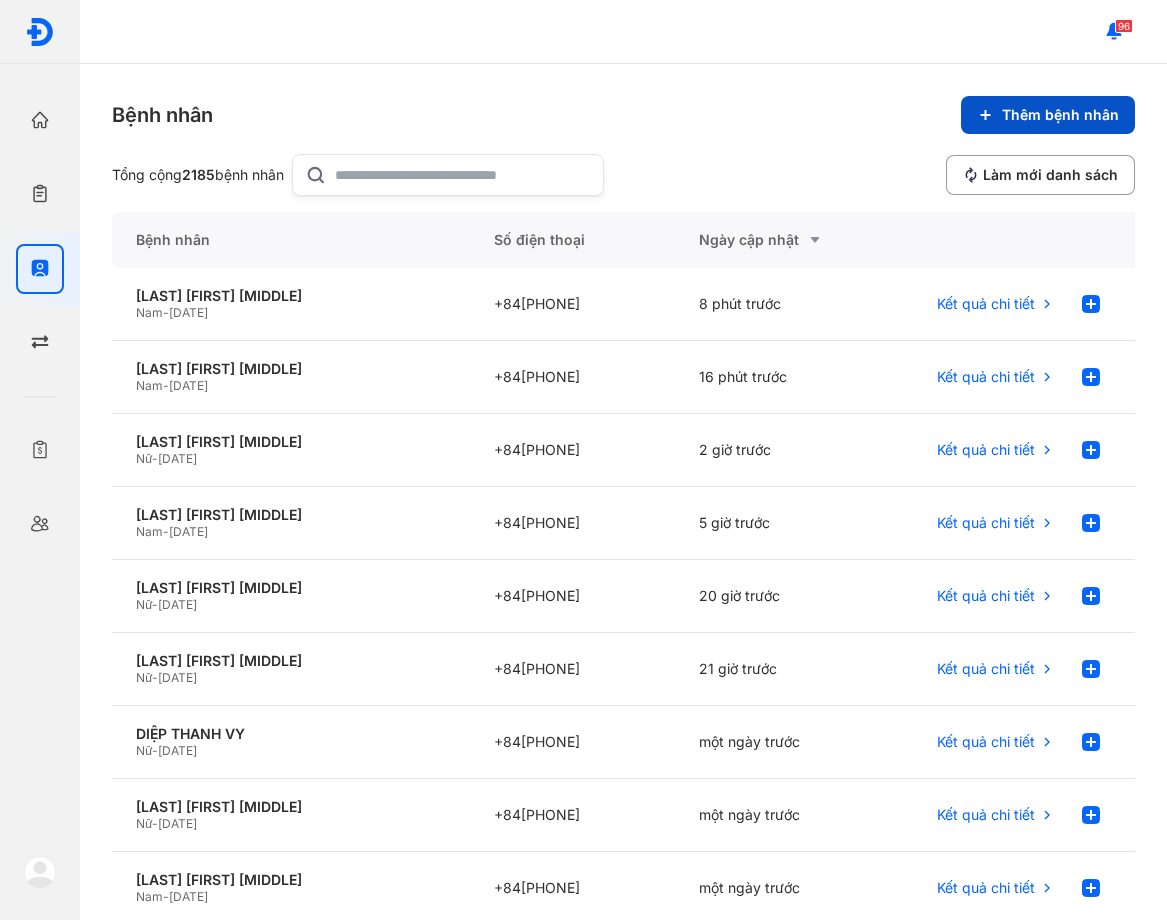click on "Thêm bệnh nhân" at bounding box center [1048, 115] 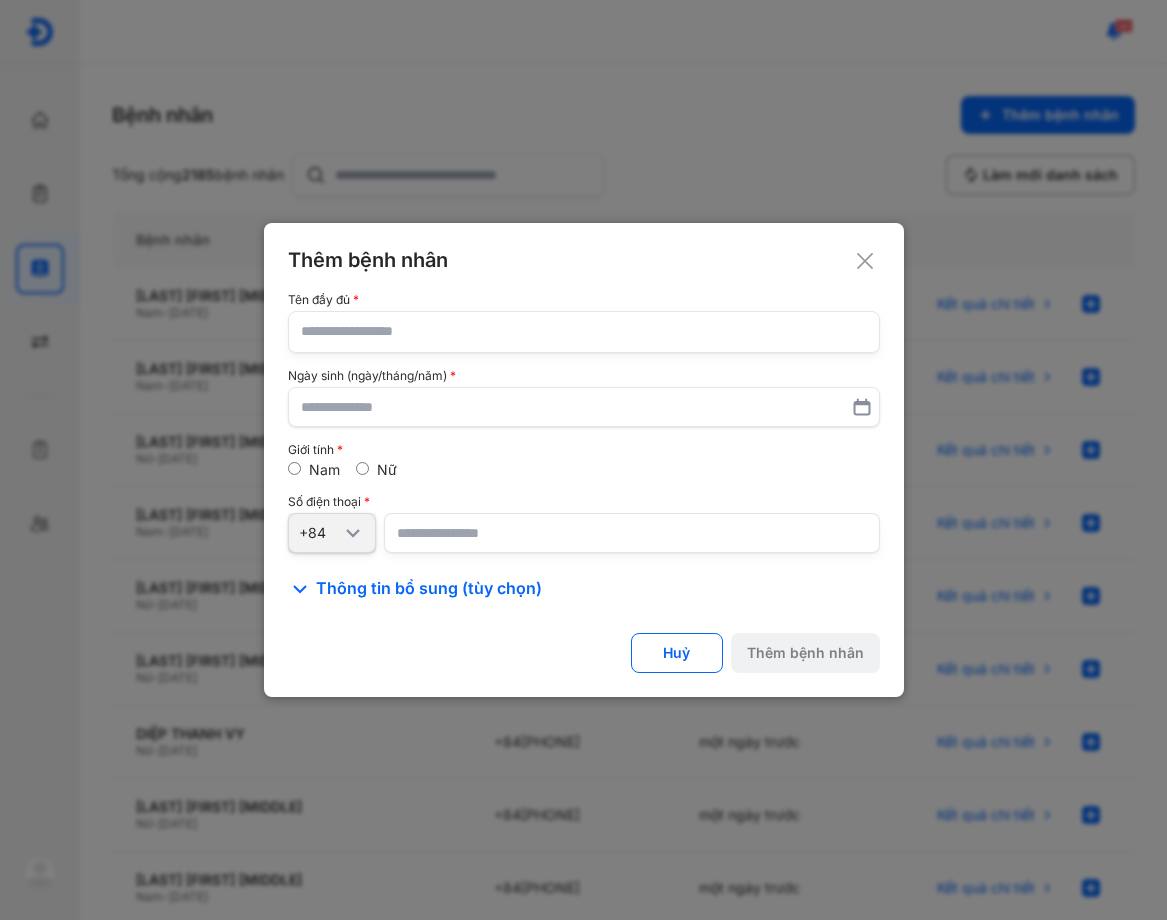 click 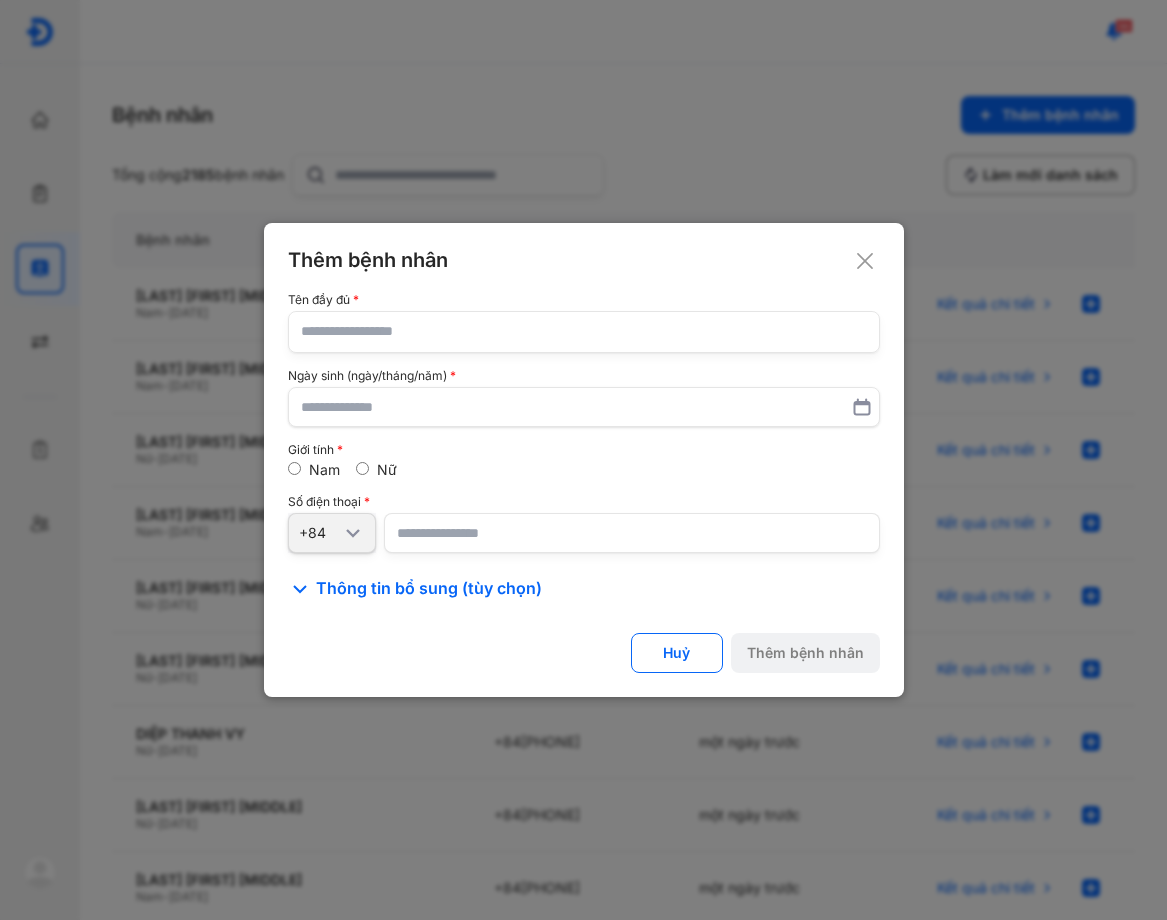 click on "Thêm bệnh nhân Tên đầy đủ [FIRST] [LAST] Ngày sinh (ngày/tháng/năm) Giới tính Nam Nữ Số điện thoại +84[PHONE] Thông tin bổ sung (tùy chọn) CMND/CCCD/Hộ chiếu National ID Địa chỉ Email Ghi chú chung
Huỷ Thêm bệnh nhân" at bounding box center (584, 460) 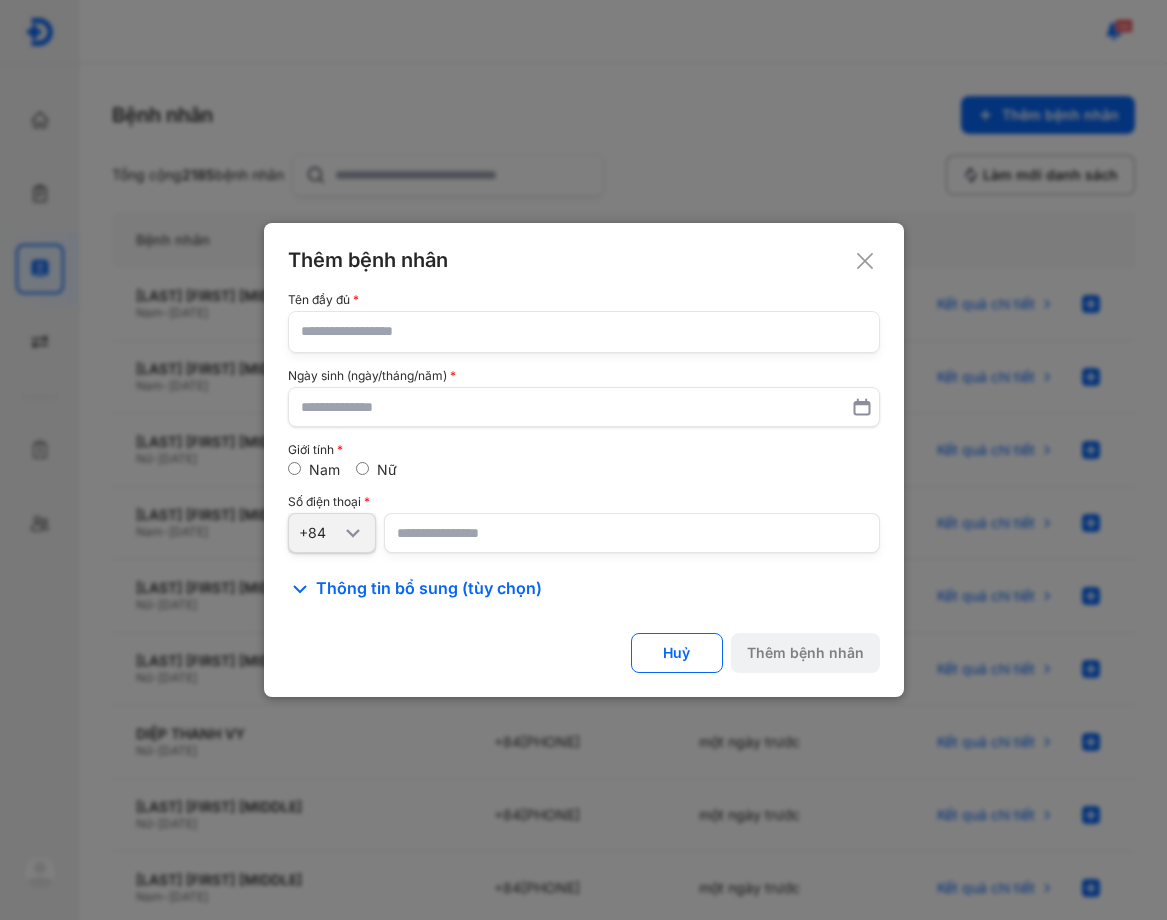 click 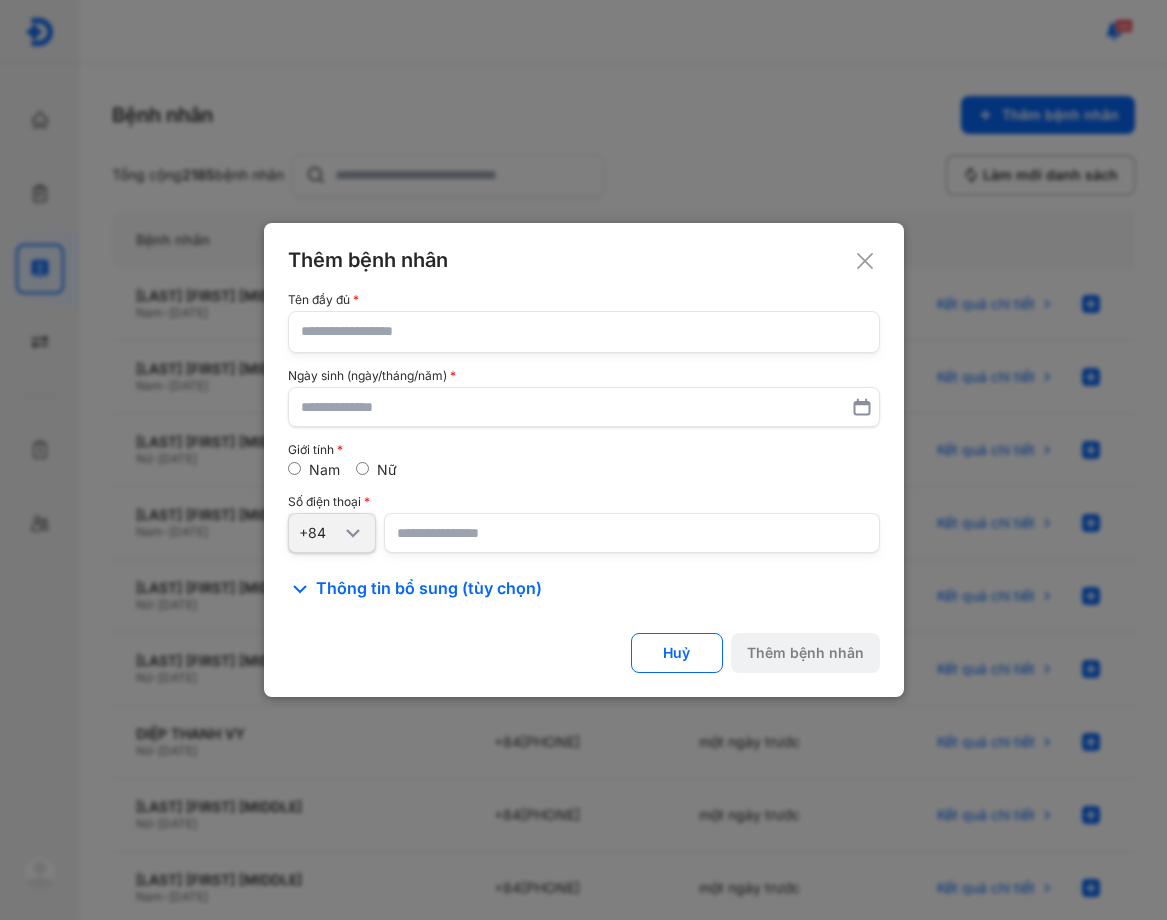 click 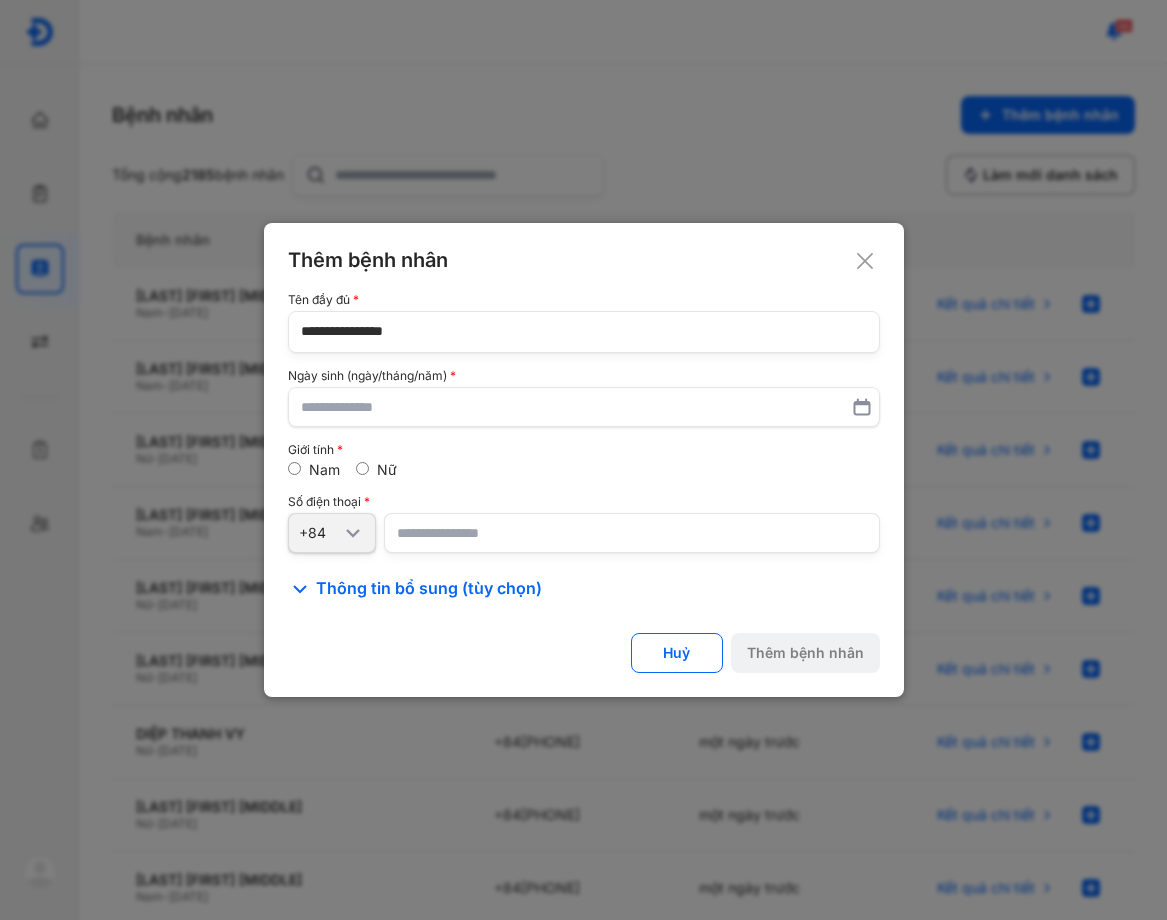 type on "**********" 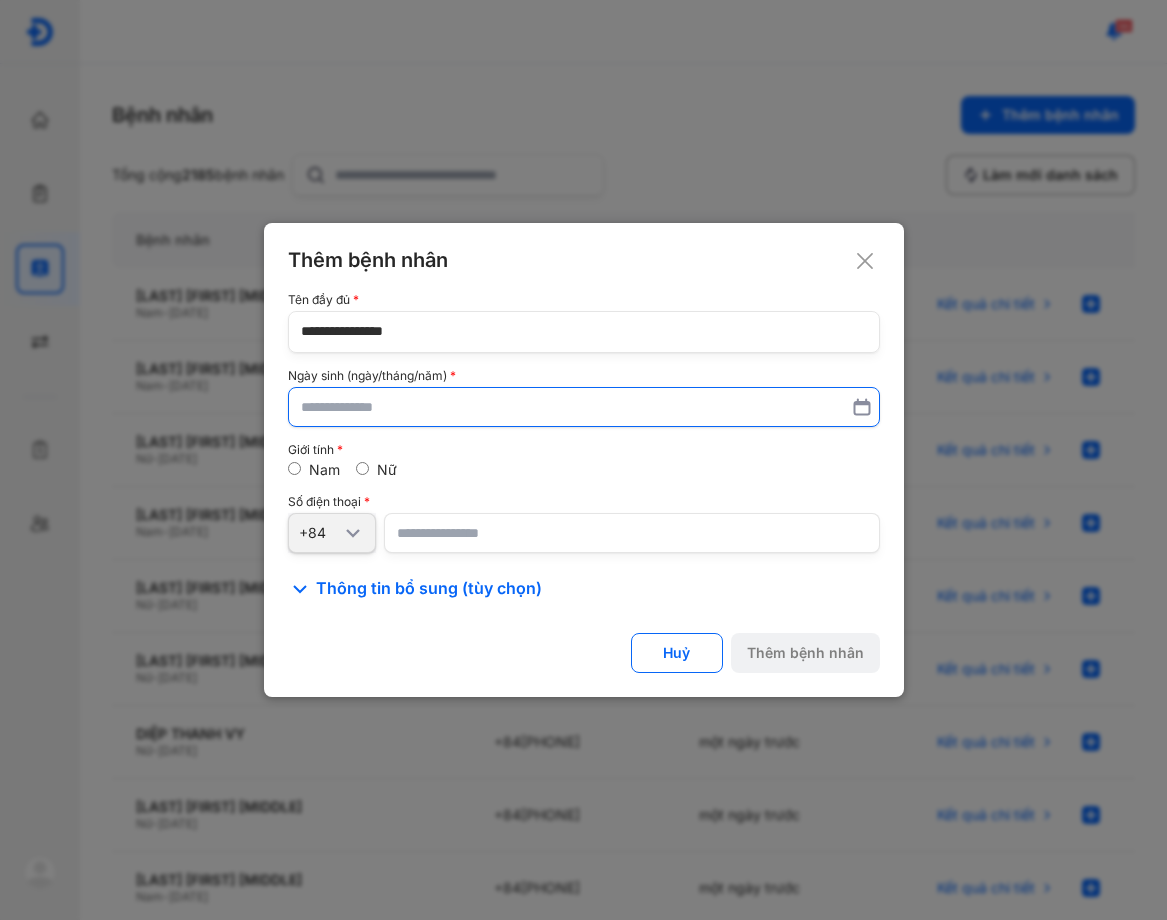 drag, startPoint x: 429, startPoint y: 380, endPoint x: 424, endPoint y: 396, distance: 16.763054 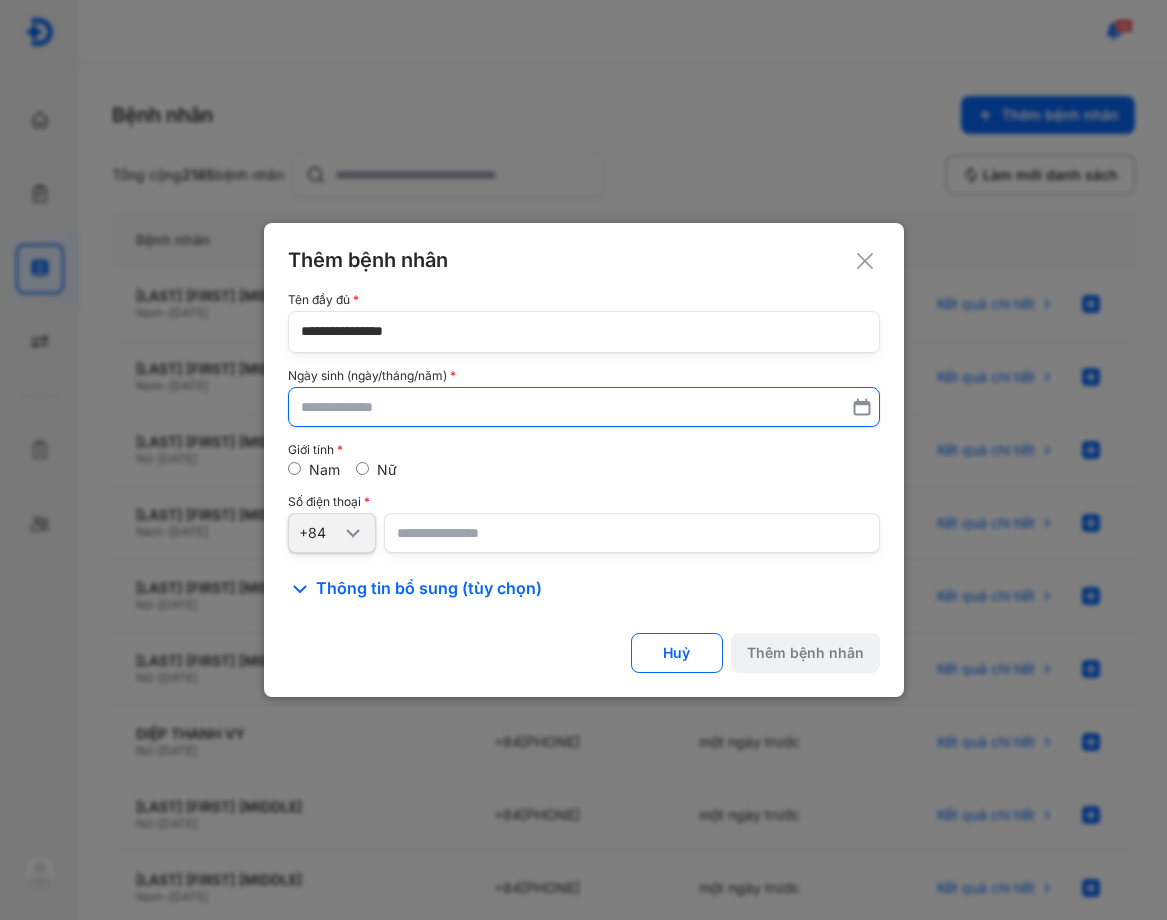 click on "Ngày sinh (ngày/tháng/năm)" at bounding box center (584, 398) 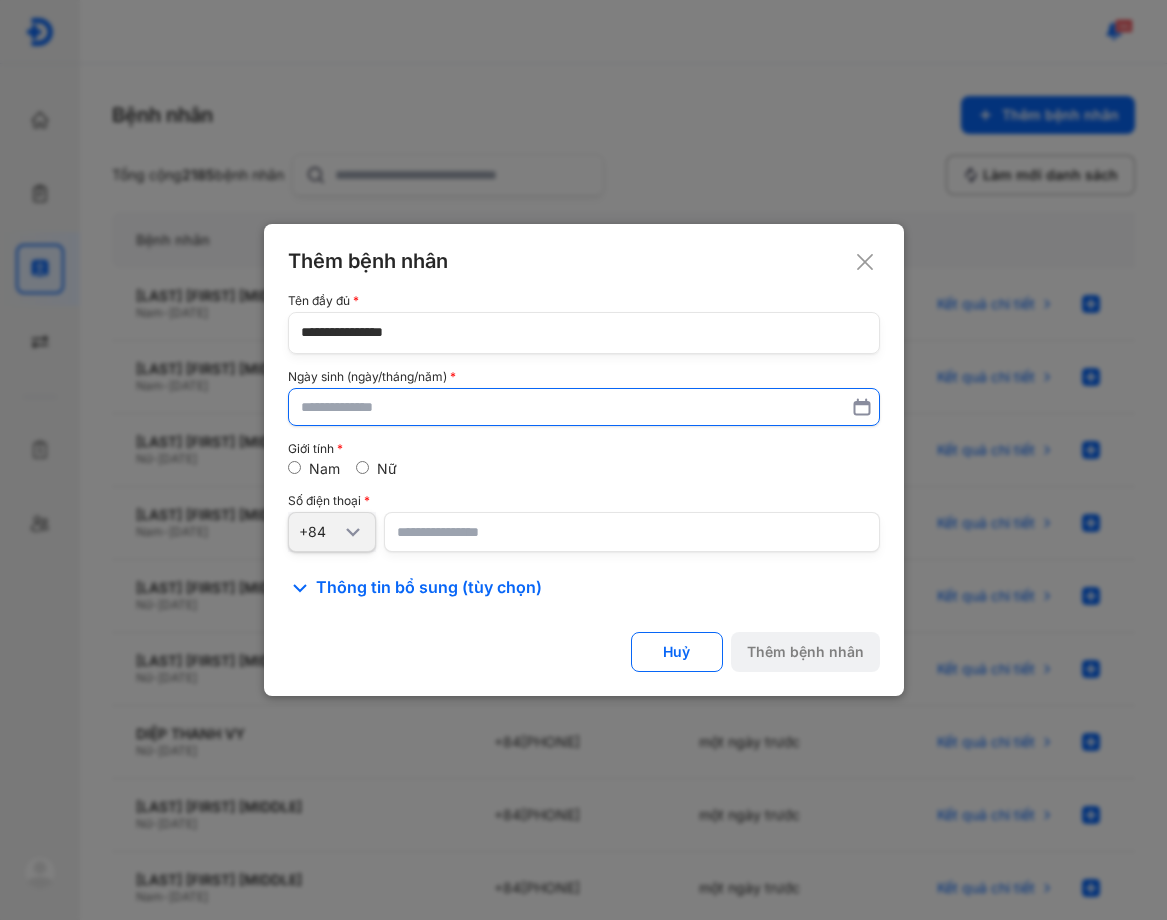 click at bounding box center [584, 407] 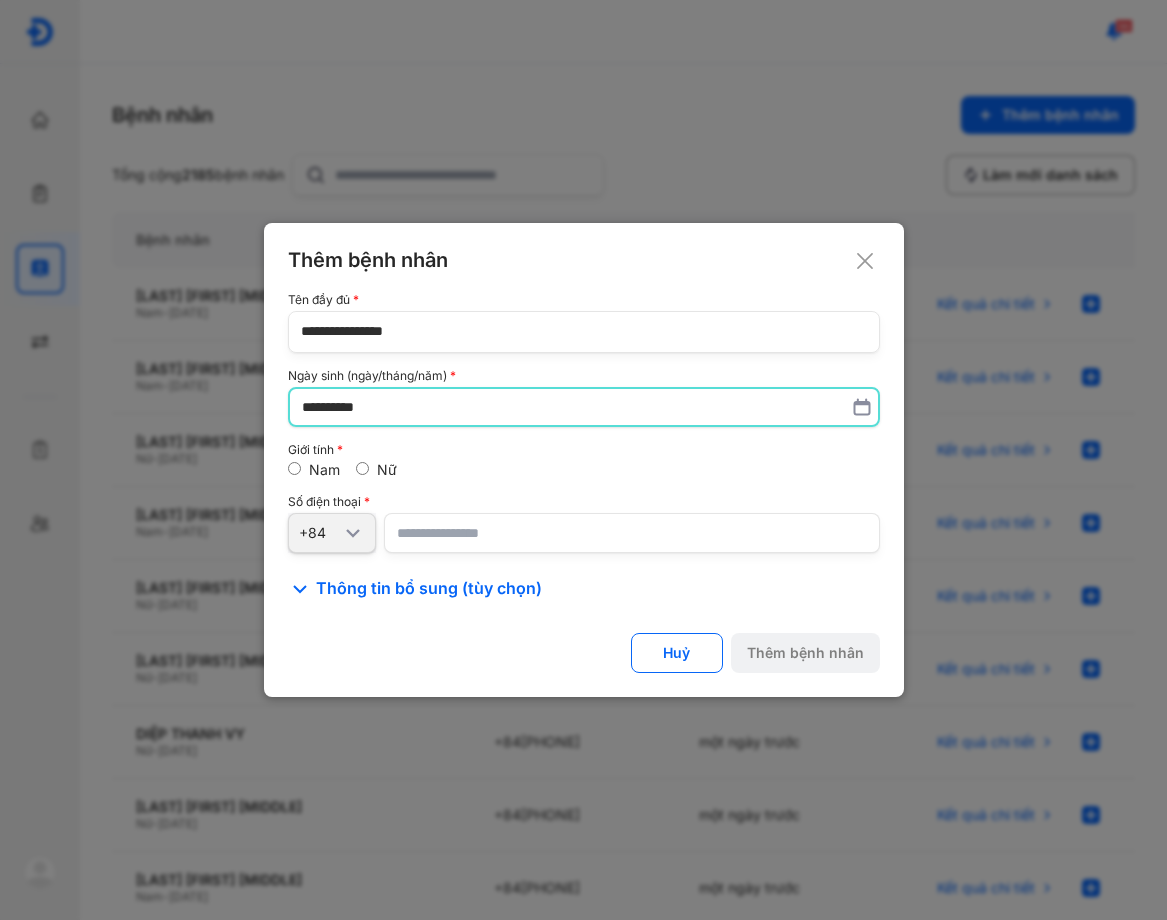 type on "**********" 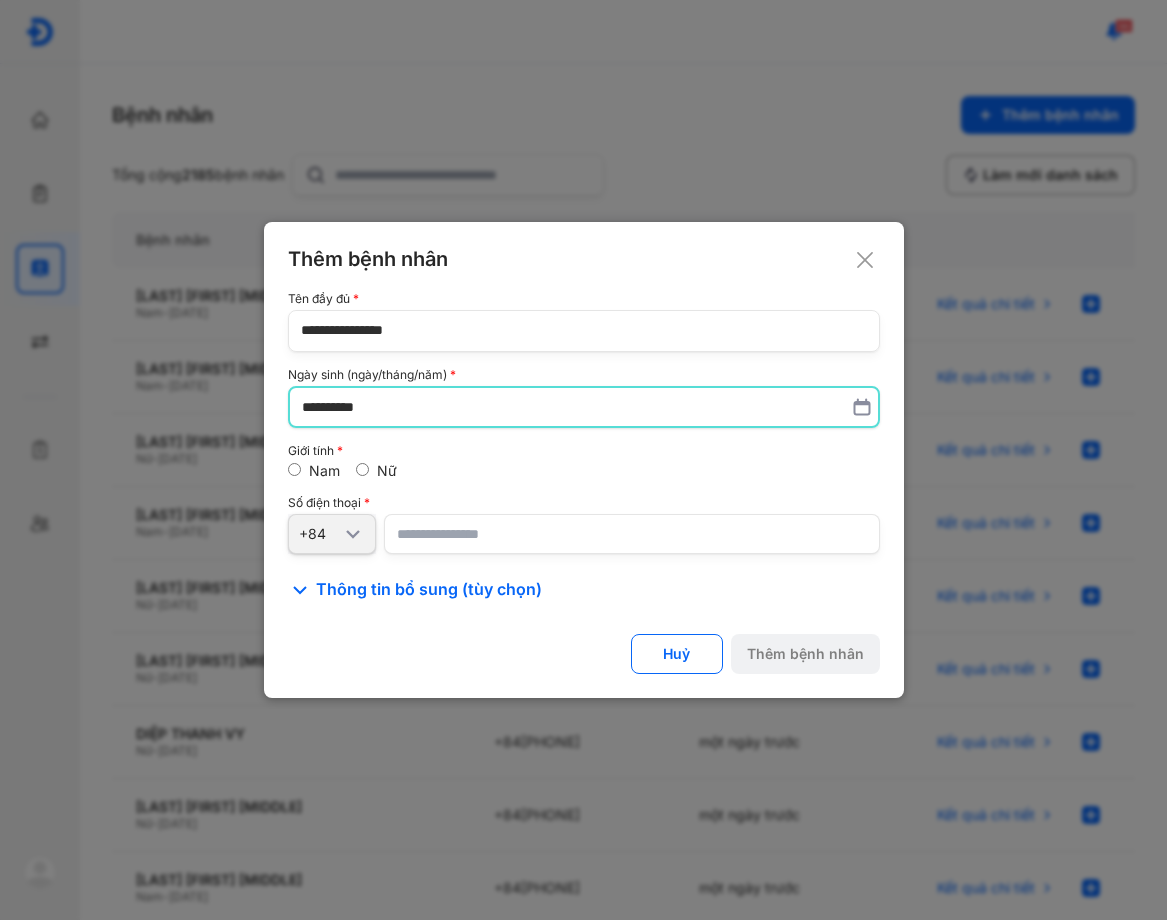 click at bounding box center (632, 534) 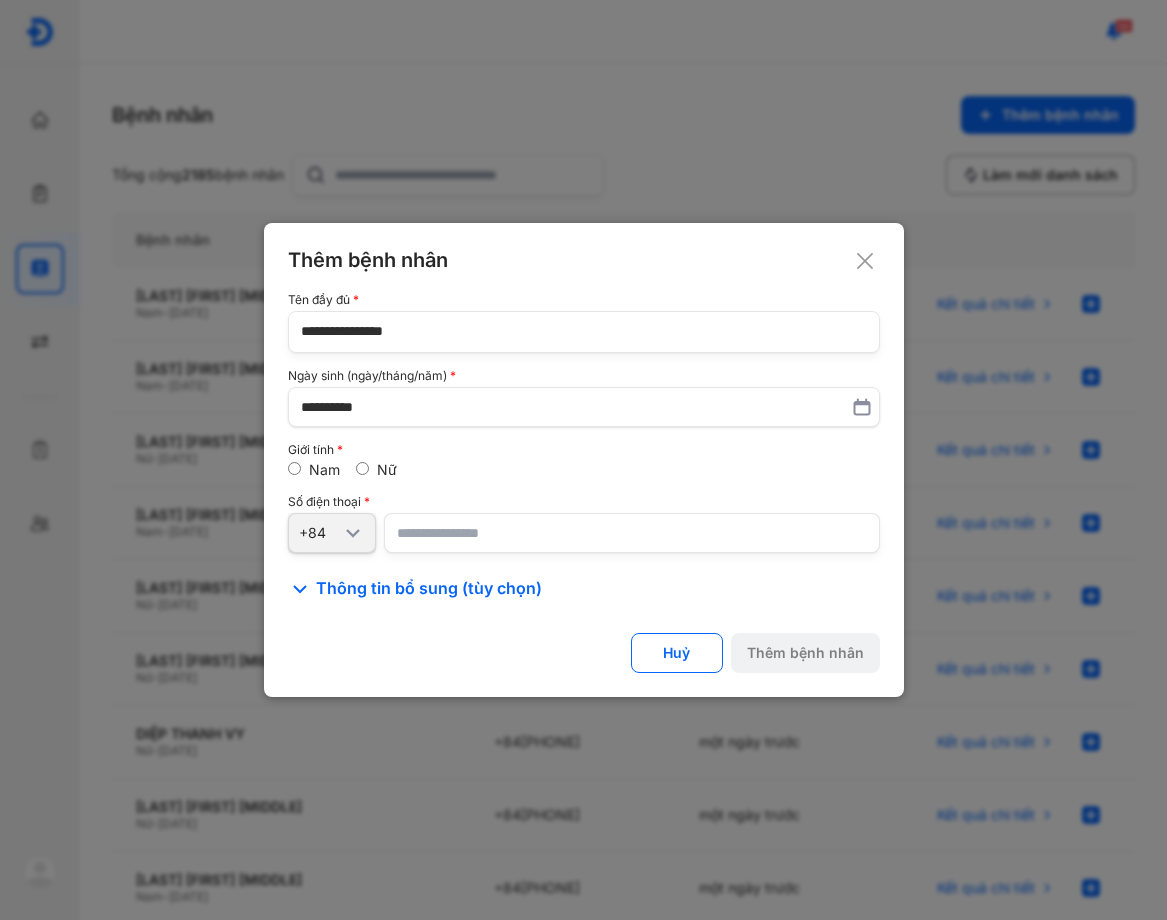click at bounding box center (632, 533) 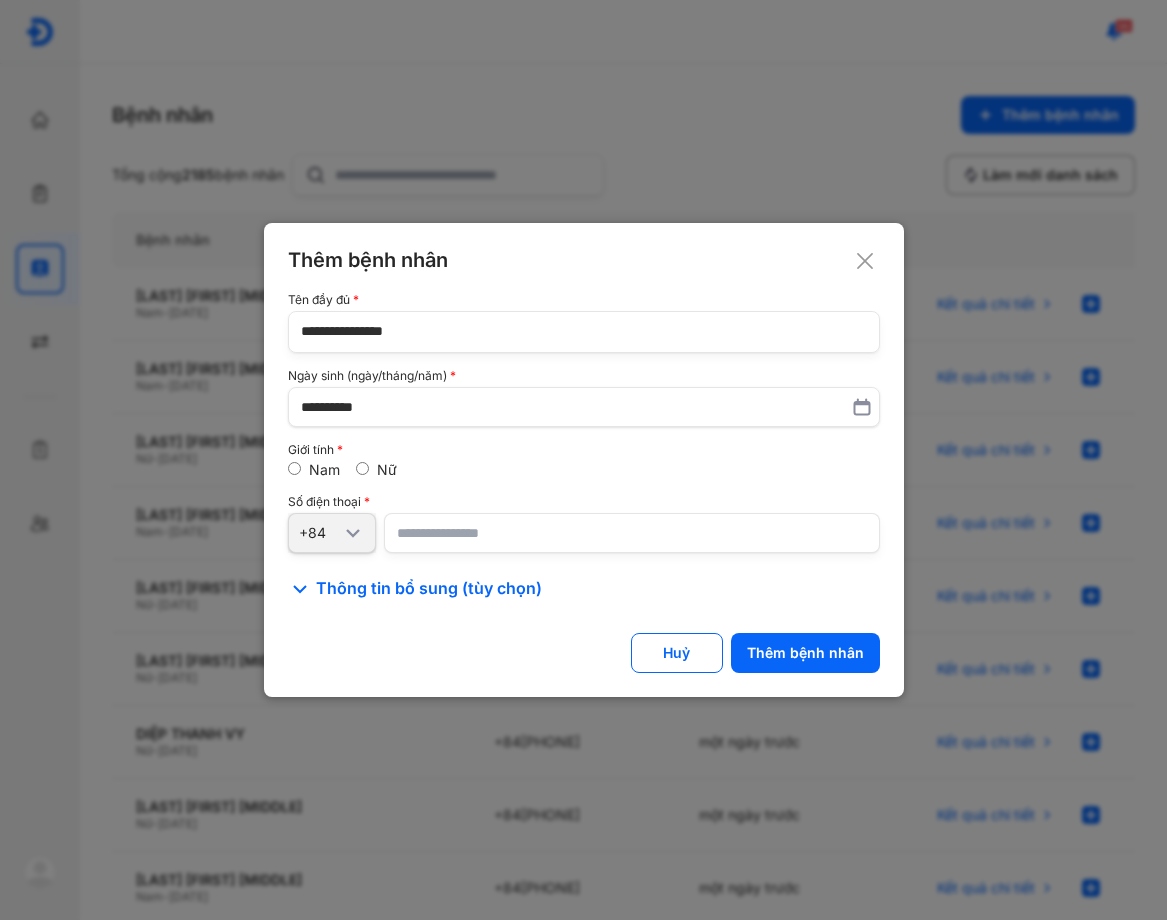 type on "**********" 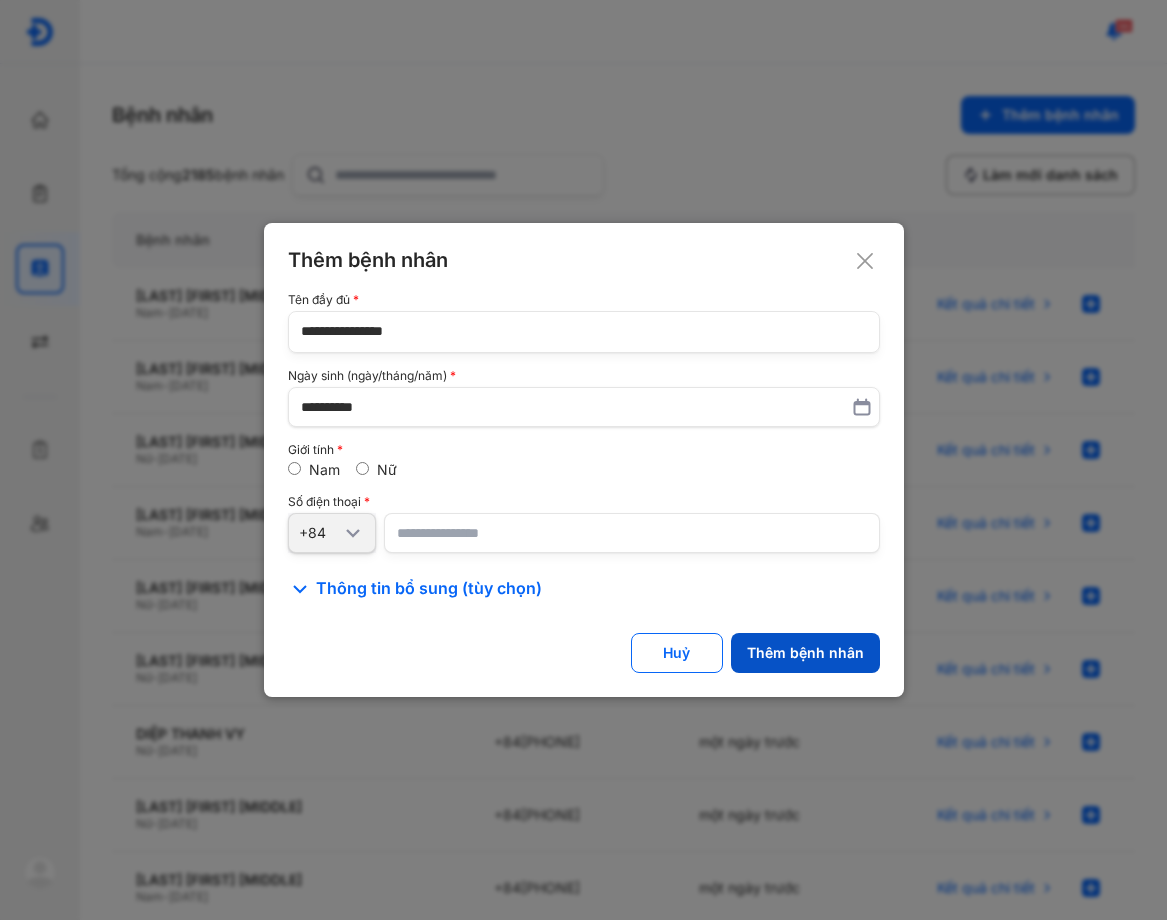 click on "Thêm bệnh nhân" 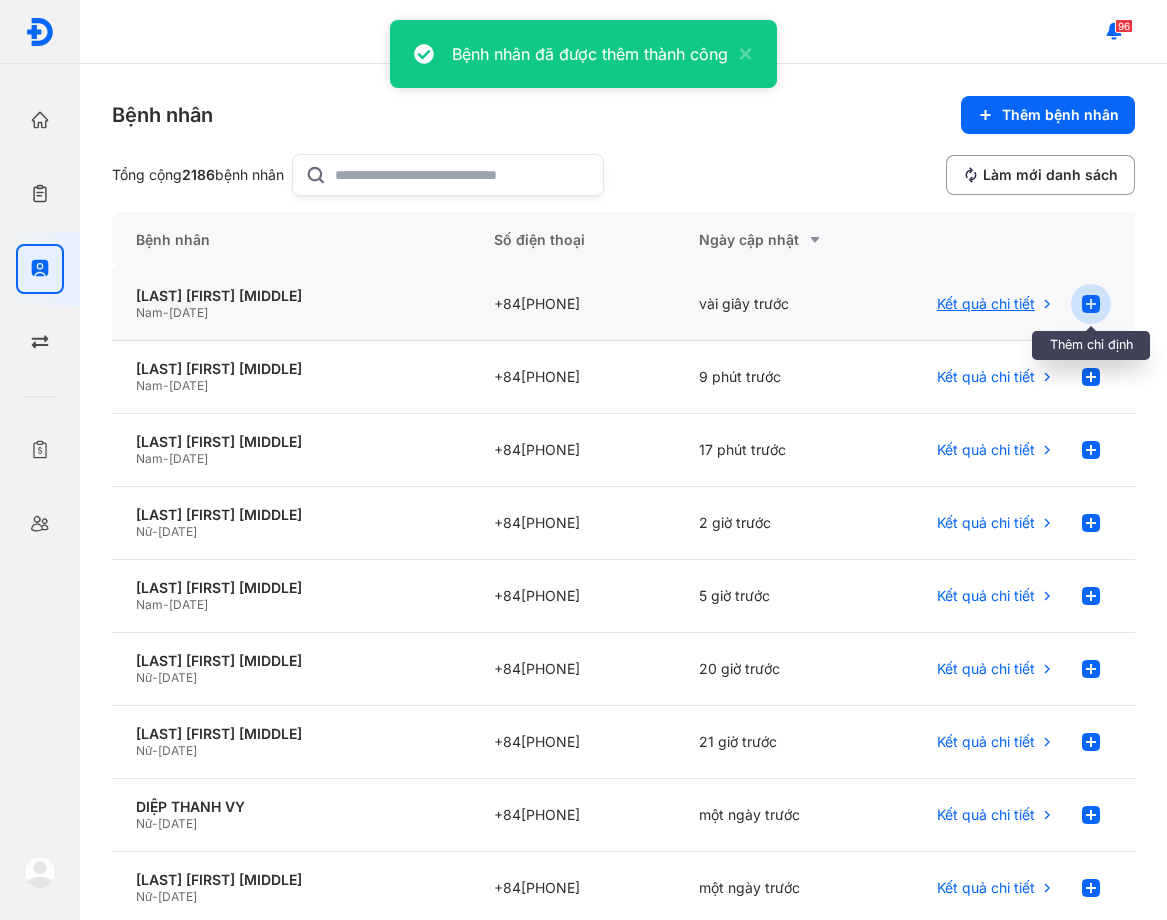 click 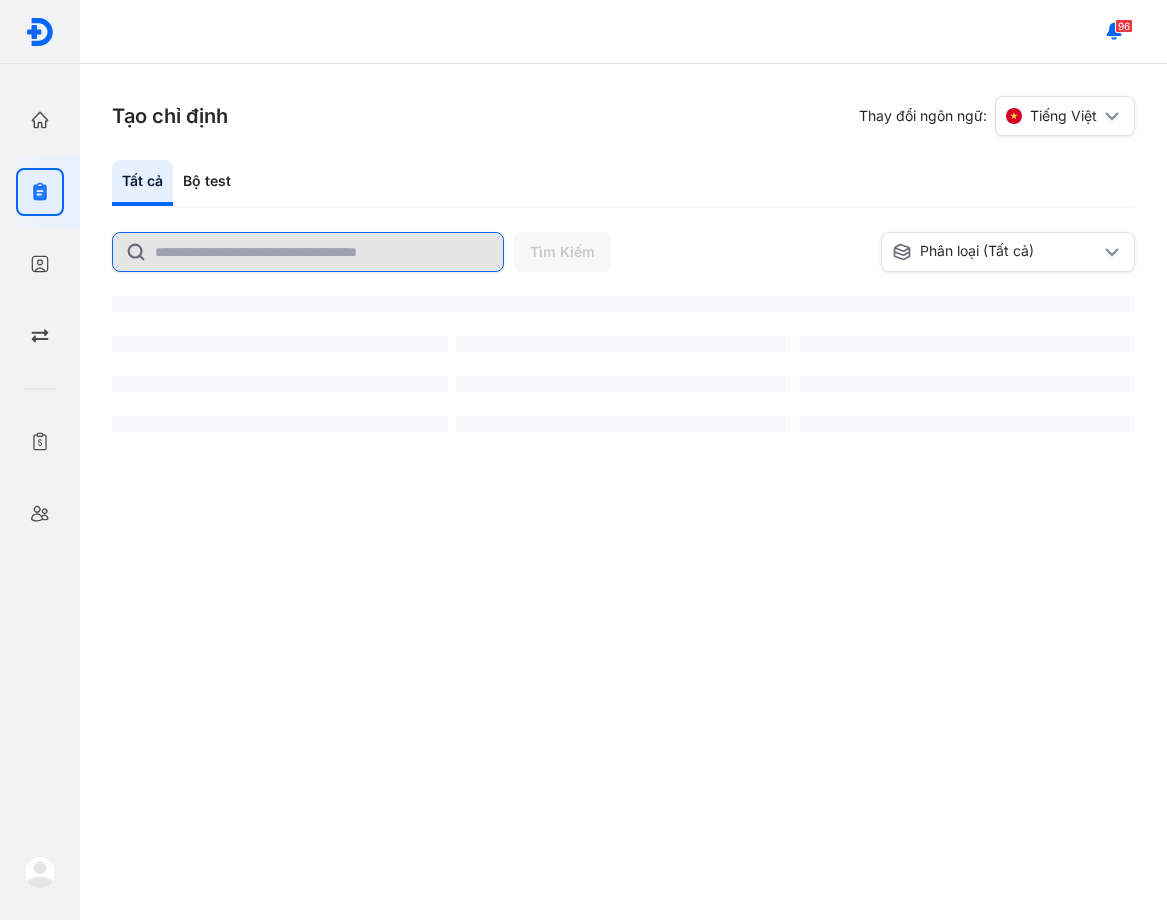 scroll, scrollTop: 0, scrollLeft: 0, axis: both 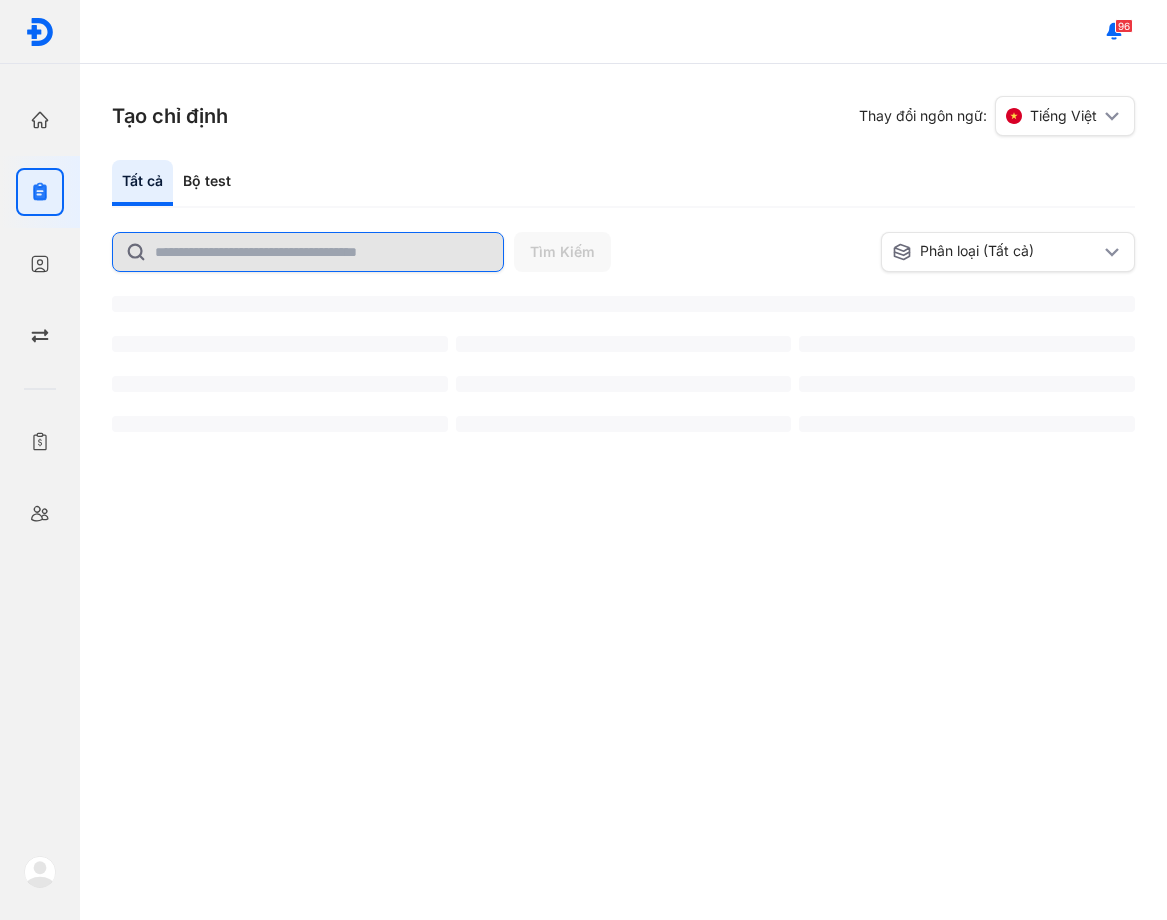 click 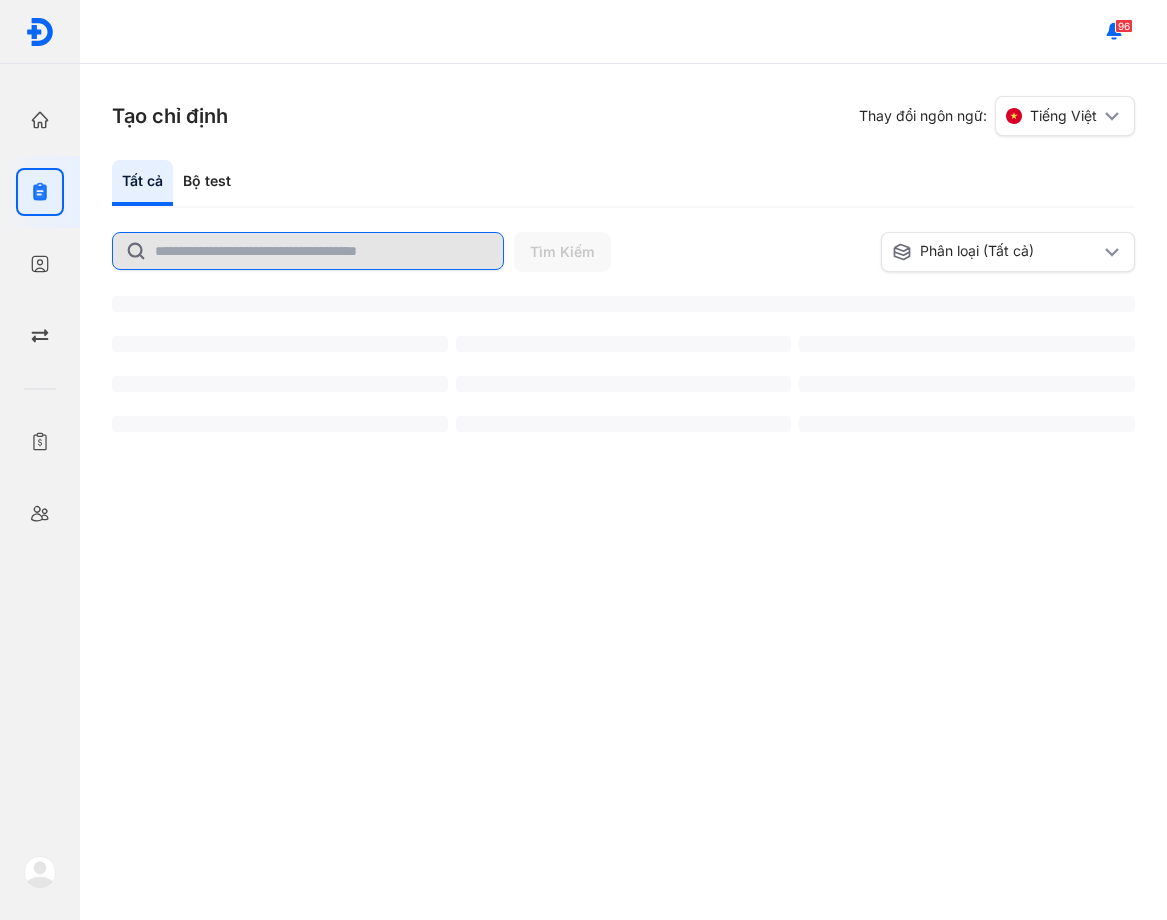 click 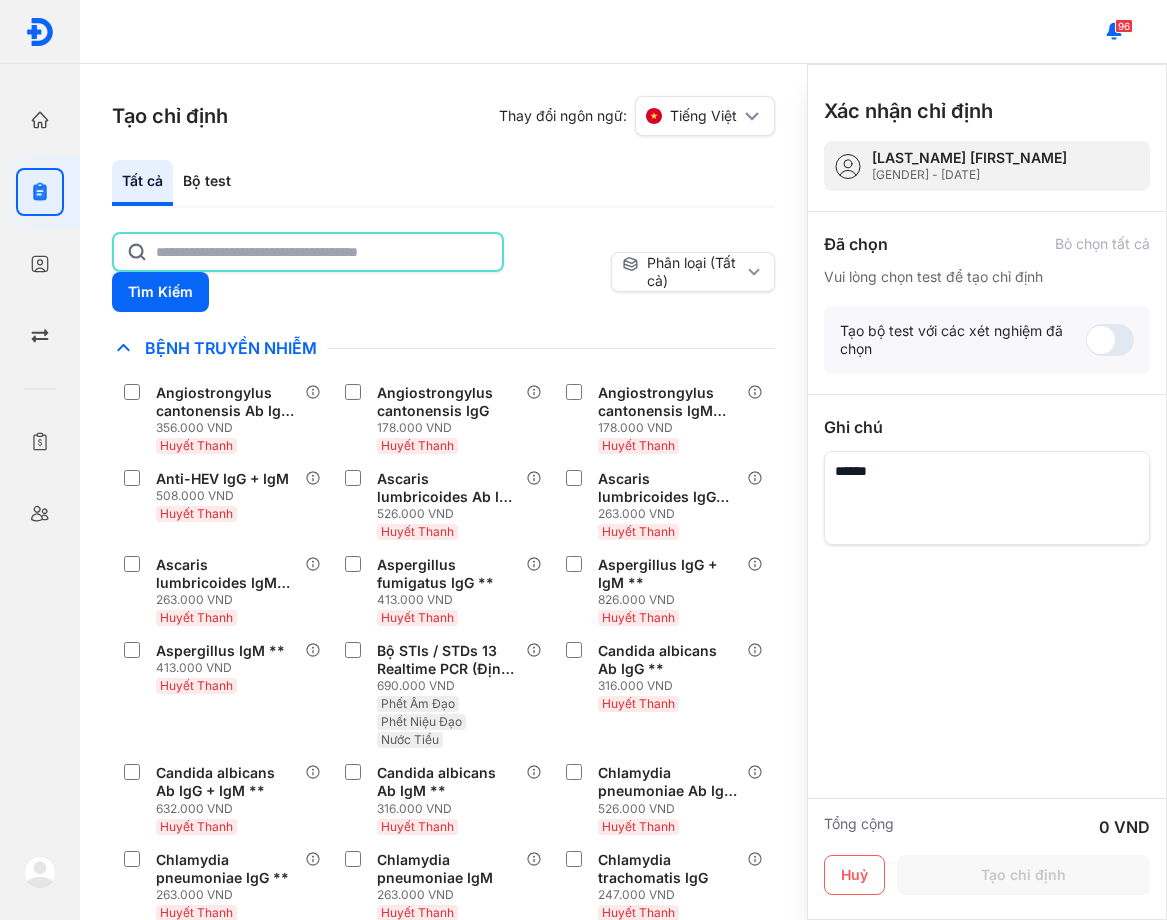 click 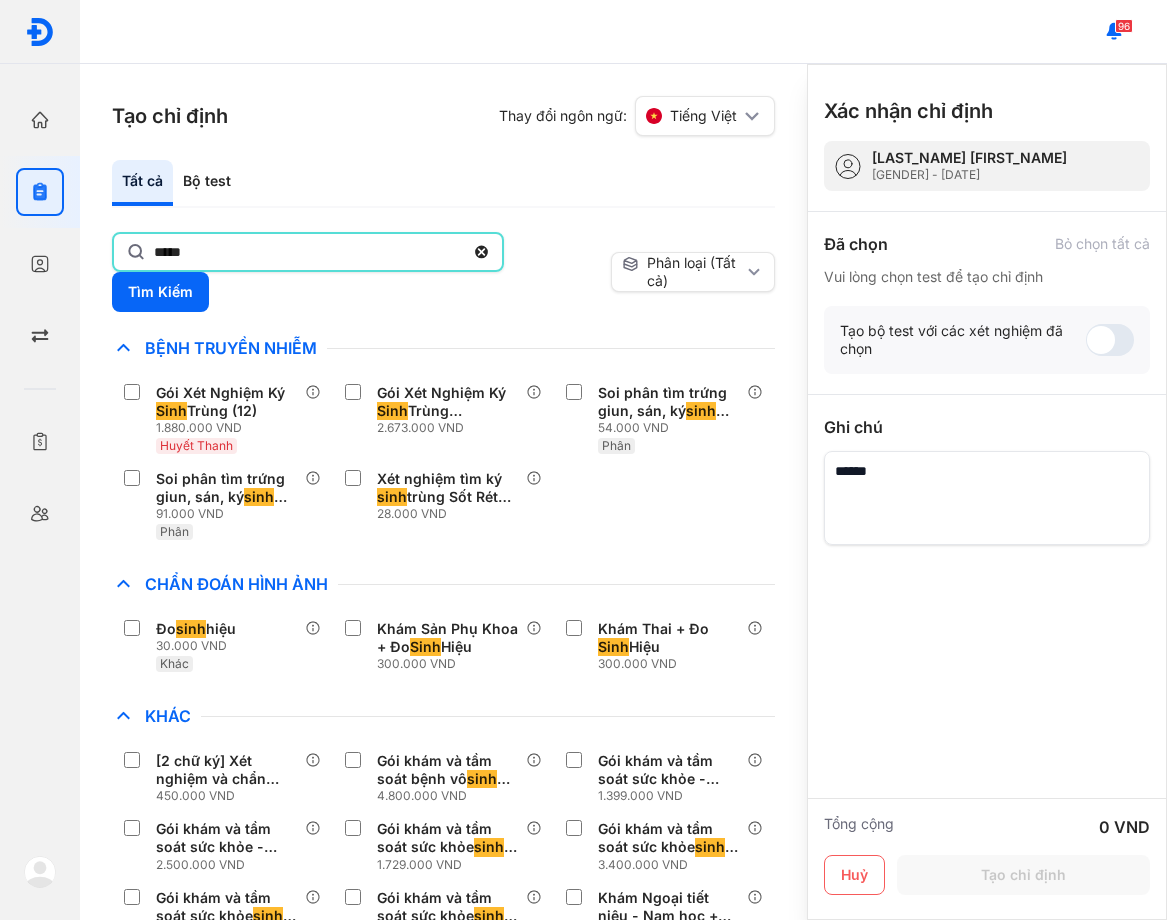 scroll, scrollTop: 100, scrollLeft: 0, axis: vertical 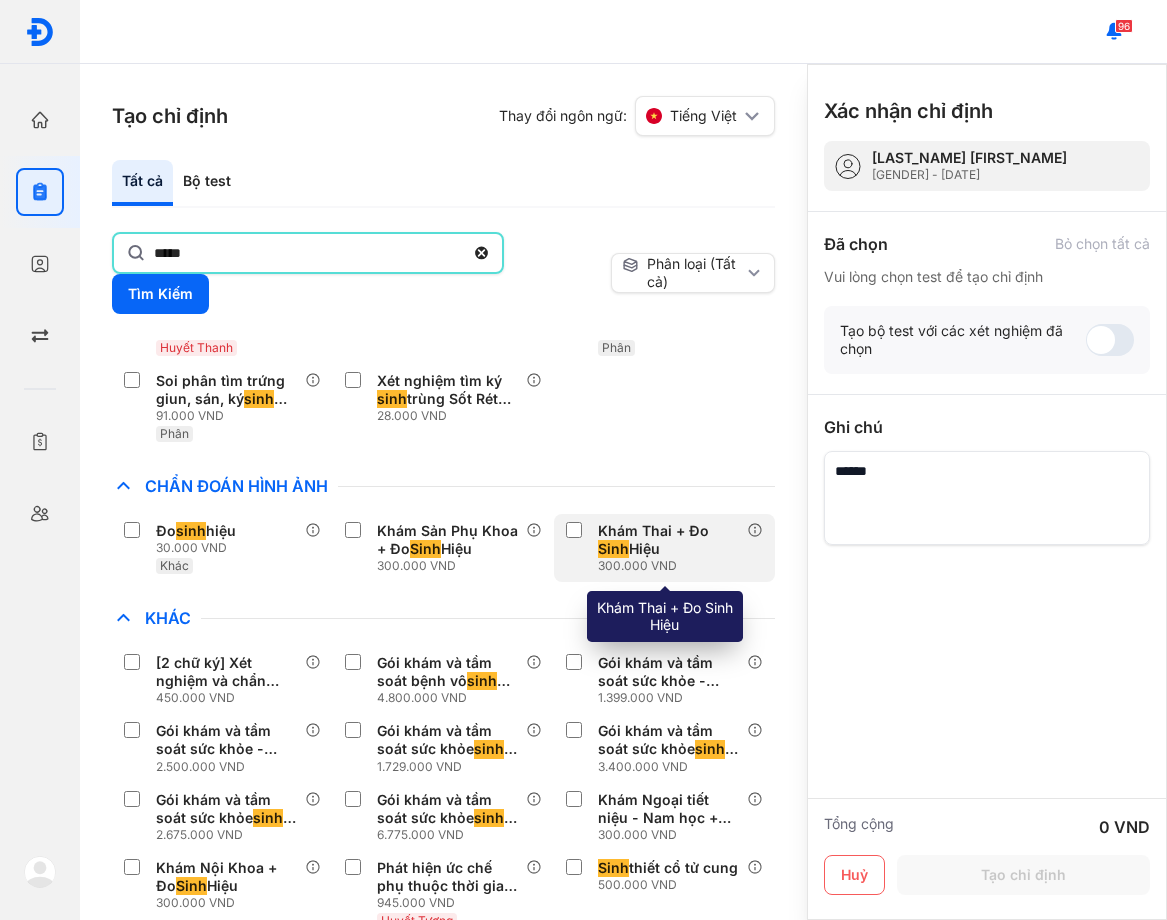 click on "Khám Thai + Đo  Sinh  Hiệu" at bounding box center (668, 540) 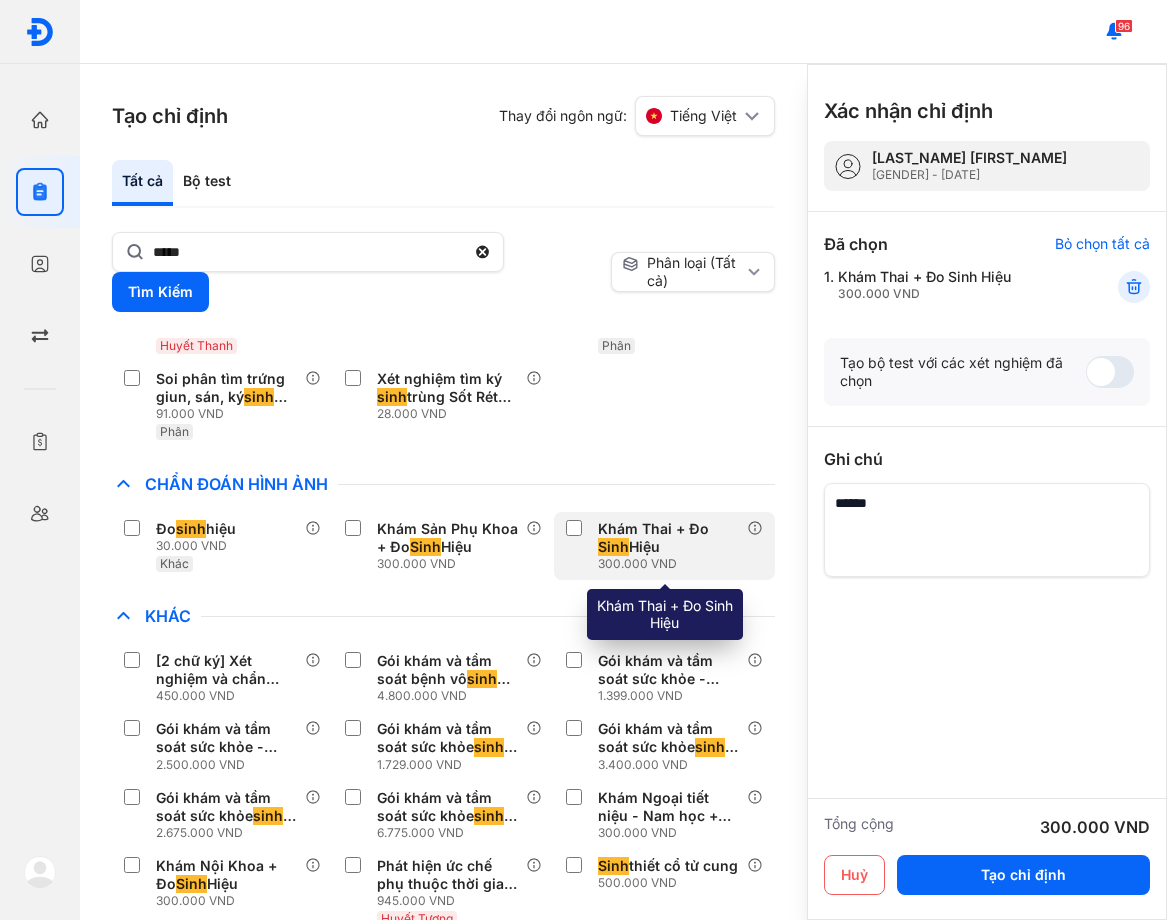 click on "Khám Thai + Đo  Sinh  Hiệu" at bounding box center [668, 538] 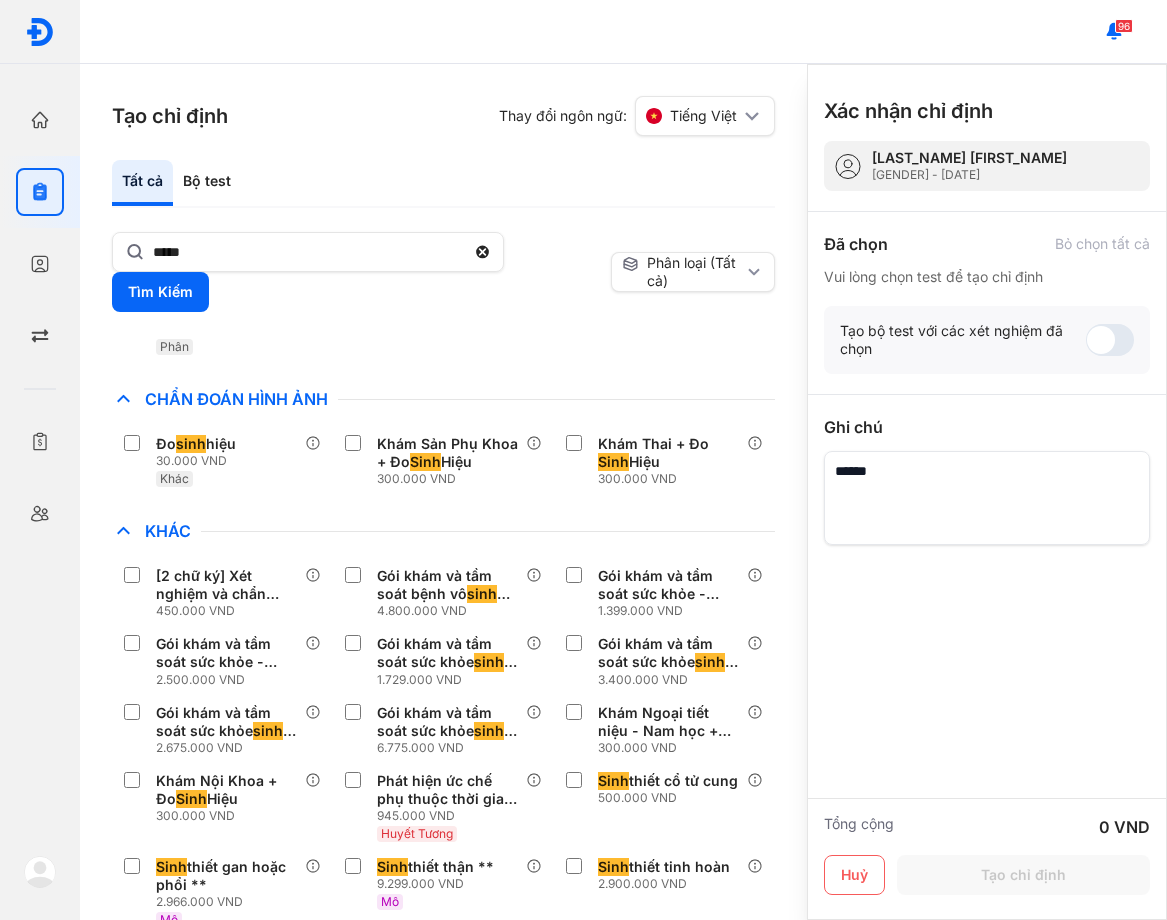 scroll, scrollTop: 300, scrollLeft: 0, axis: vertical 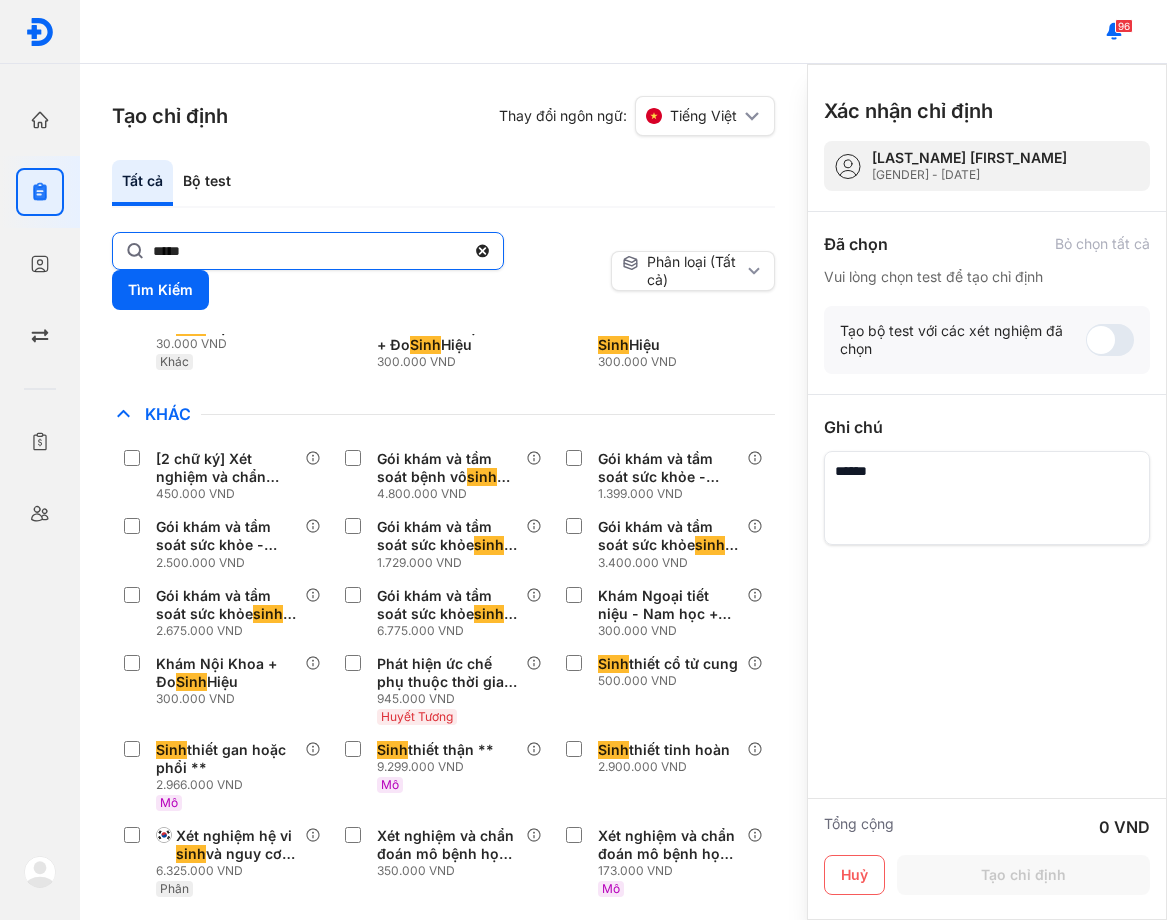 click on "****" 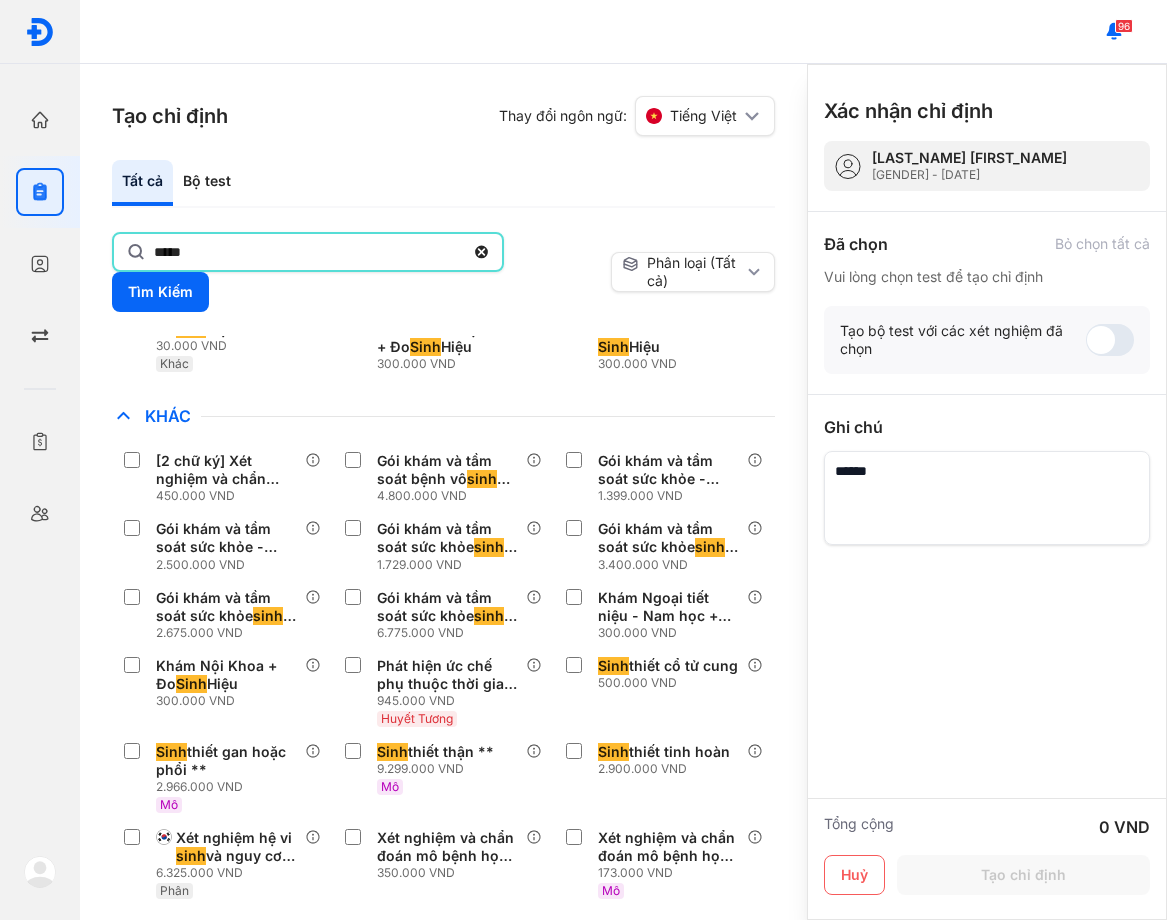 type on "******" 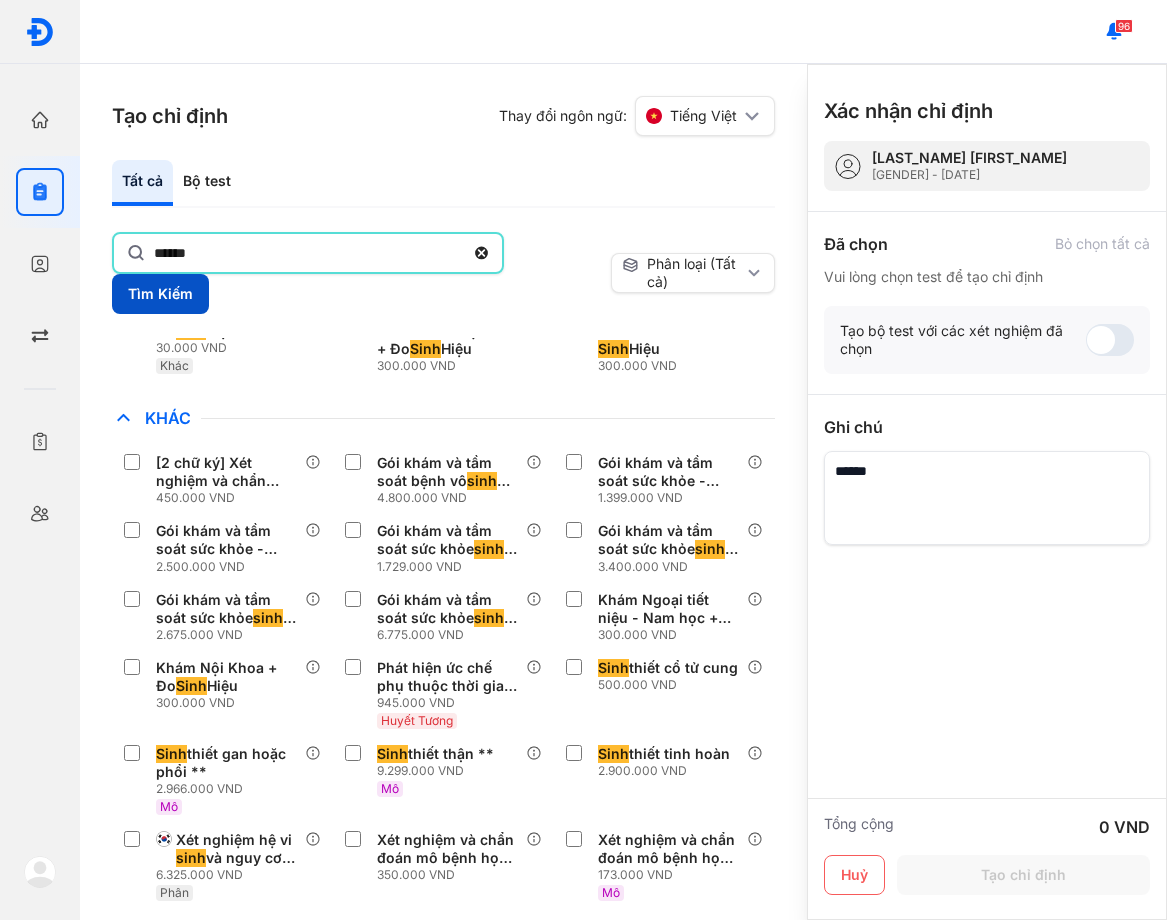 click on "Tìm Kiếm" at bounding box center (160, 294) 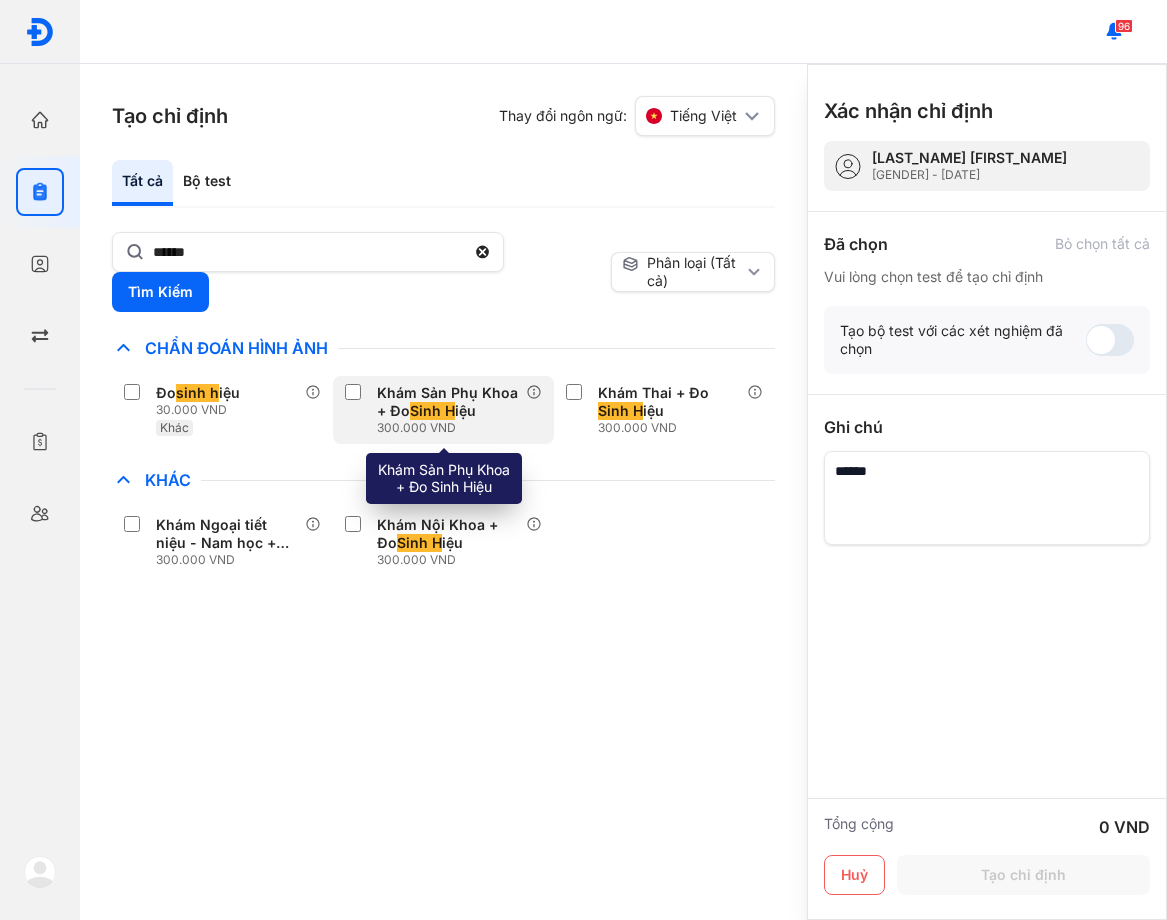 scroll, scrollTop: 0, scrollLeft: 0, axis: both 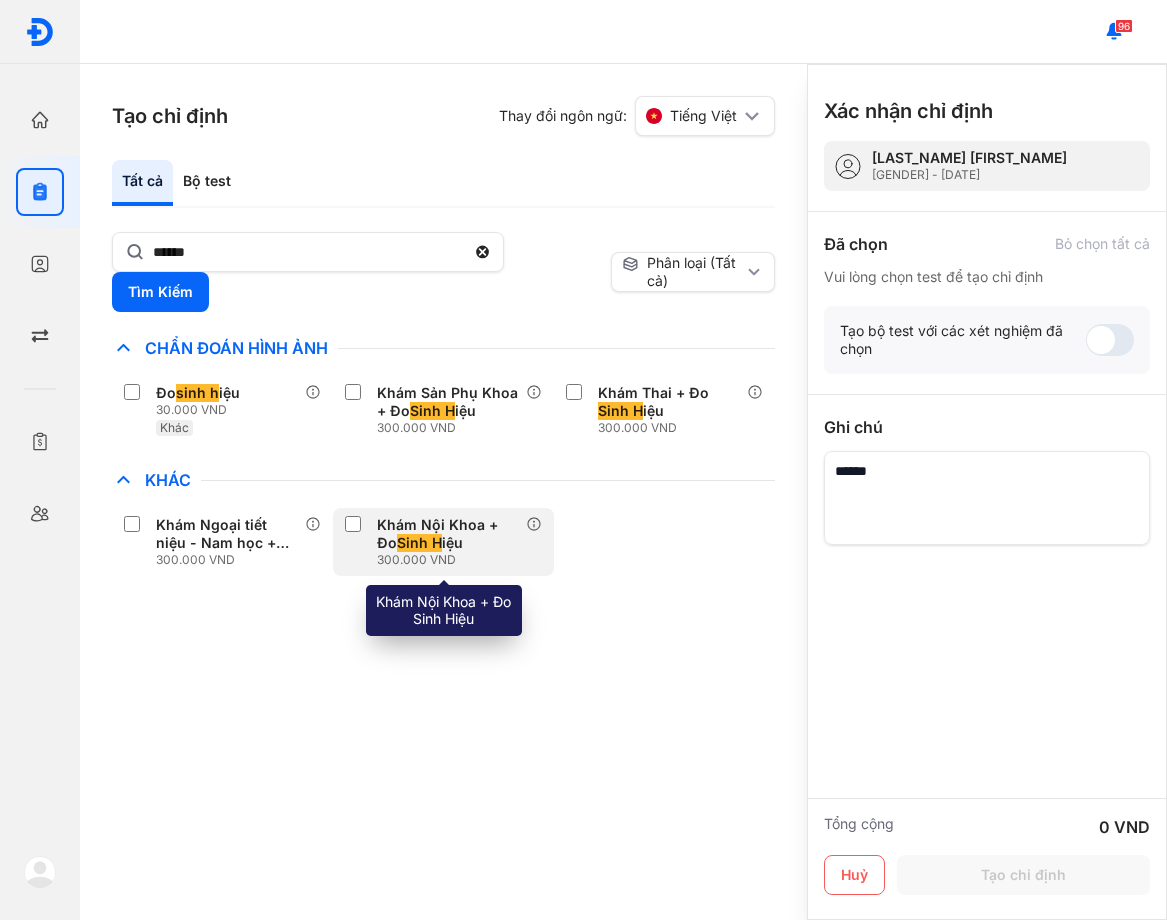 click on "300.000 VND" at bounding box center (451, 560) 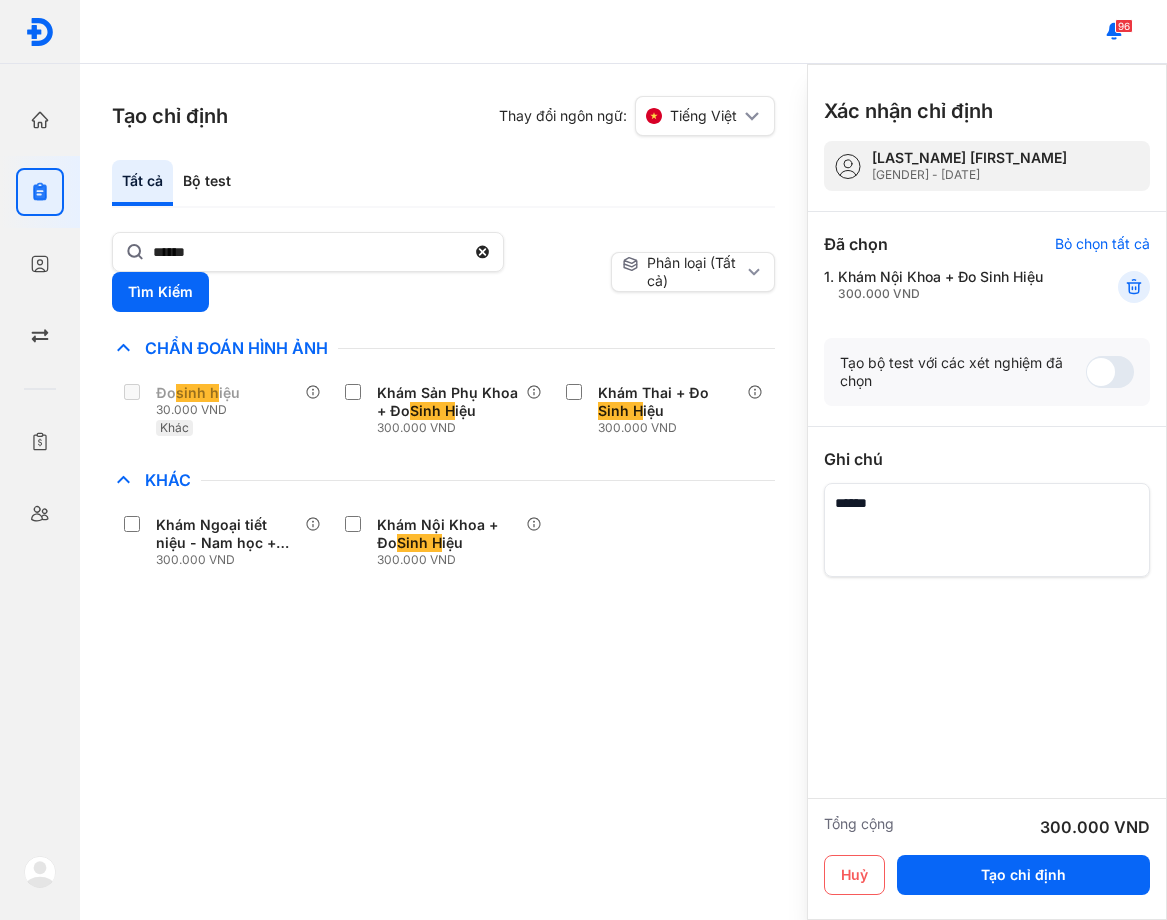 drag, startPoint x: 510, startPoint y: 672, endPoint x: 735, endPoint y: 657, distance: 225.49945 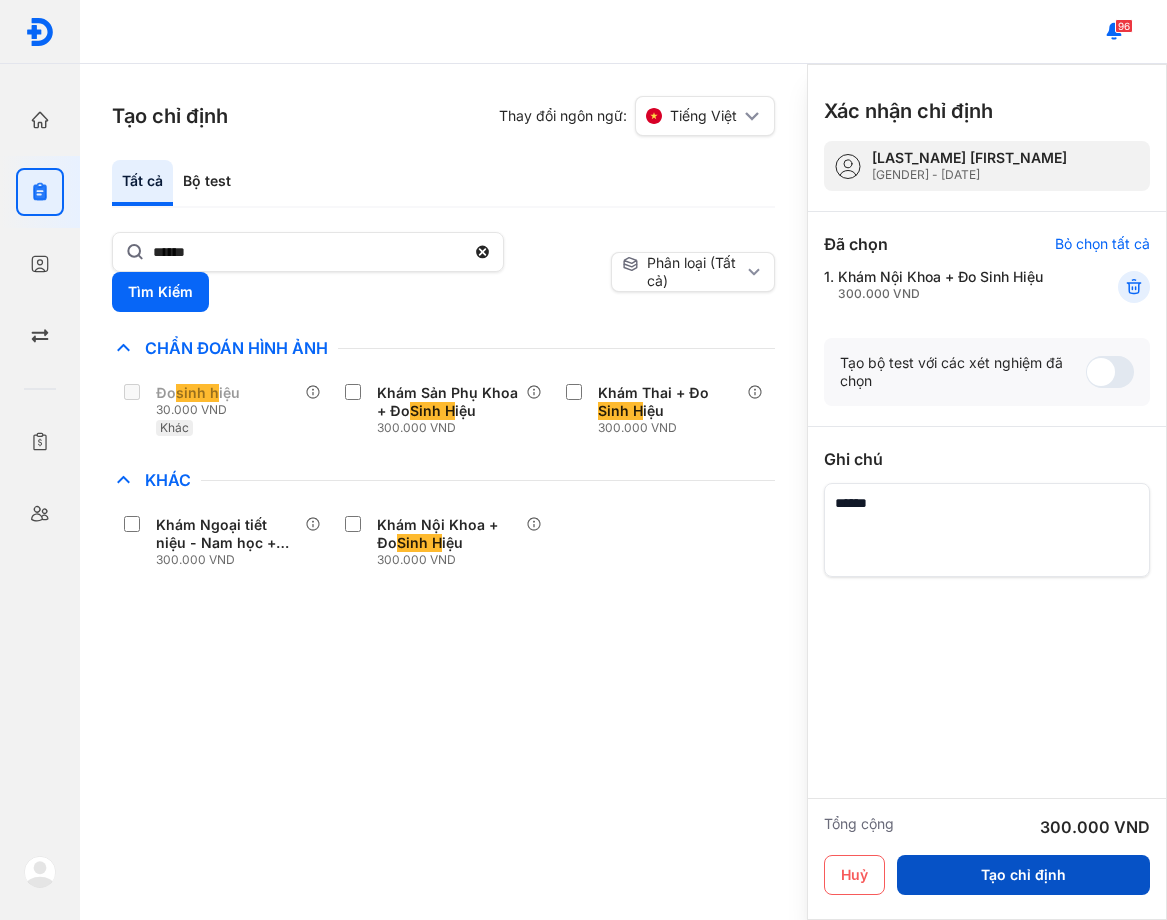 click on "Tạo chỉ định" at bounding box center [1023, 875] 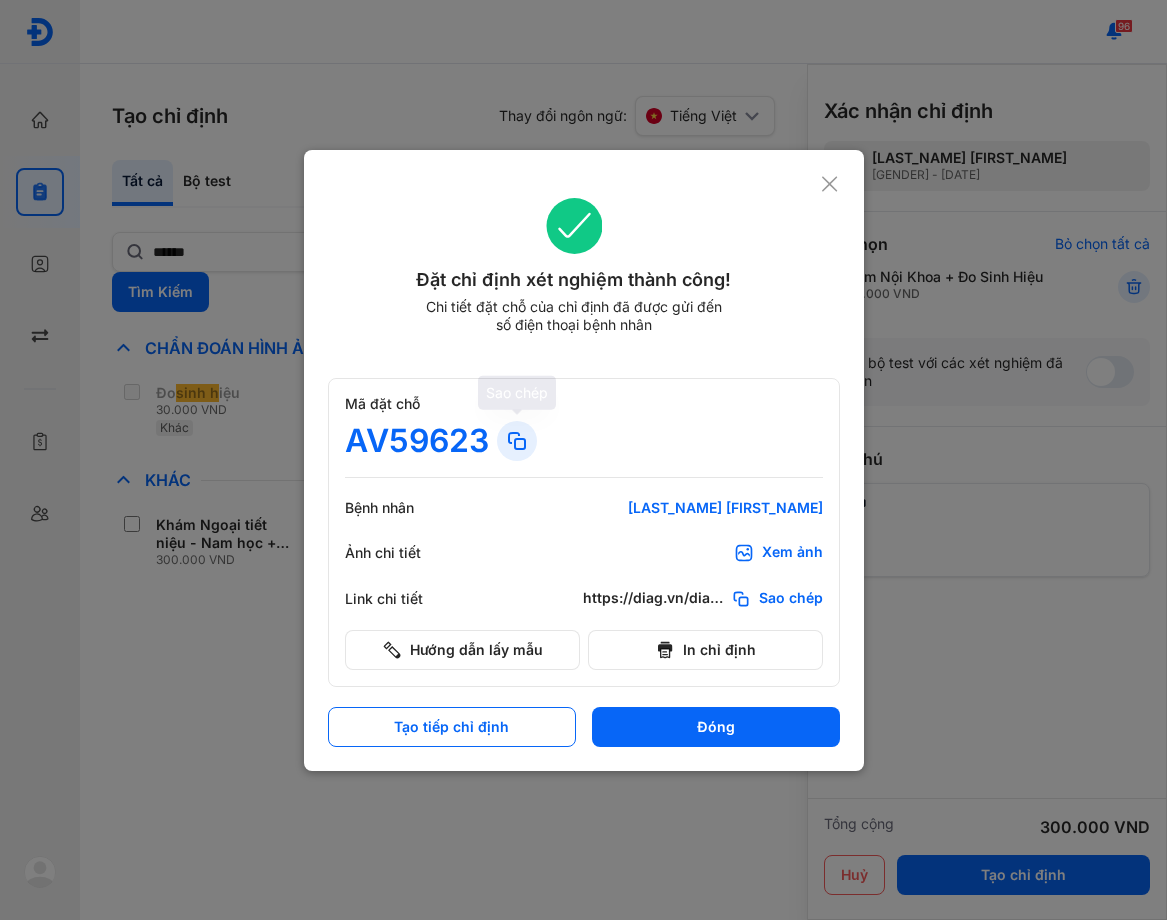 click 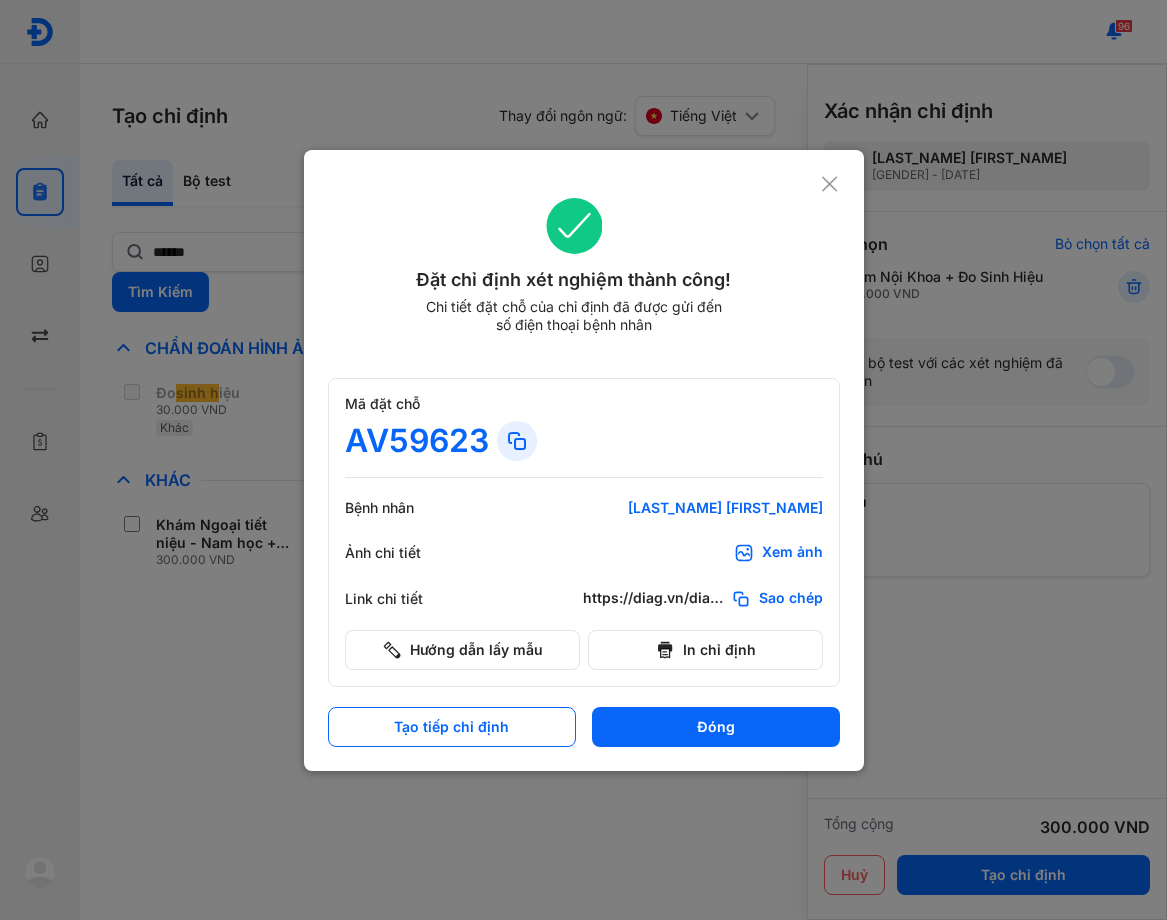click on "Mã đặt chỗ" at bounding box center [584, 404] 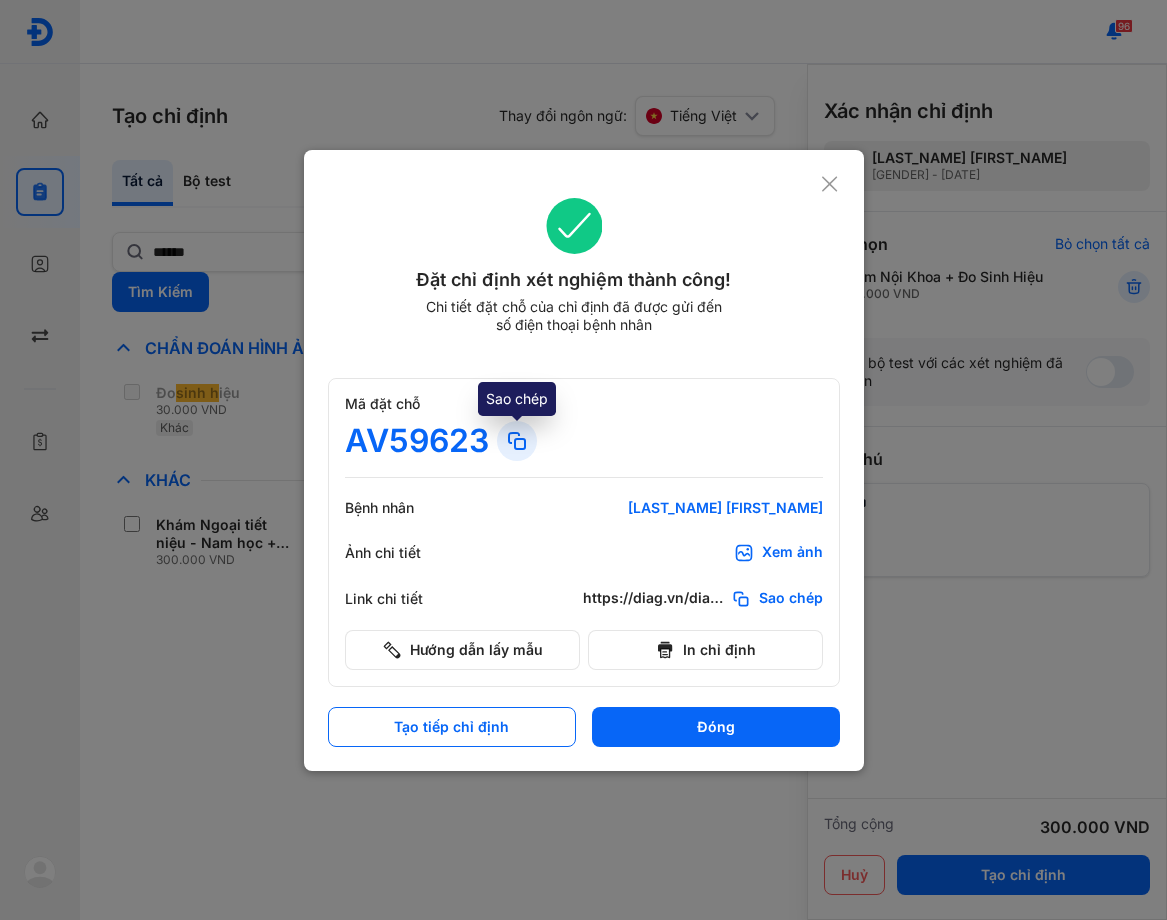 click 